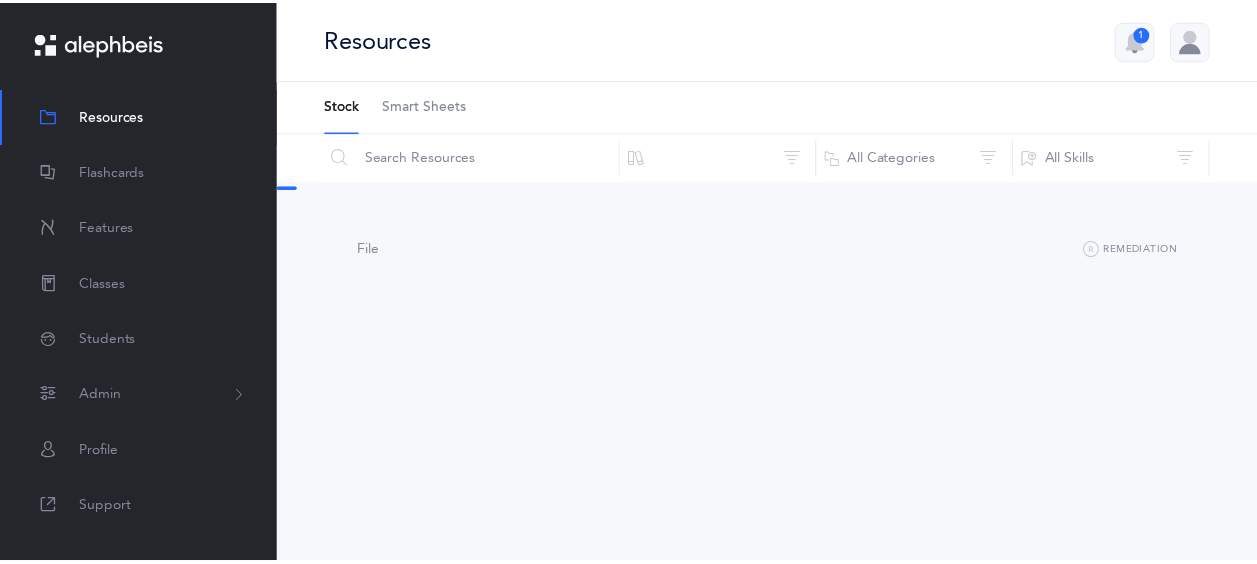 scroll, scrollTop: 0, scrollLeft: 0, axis: both 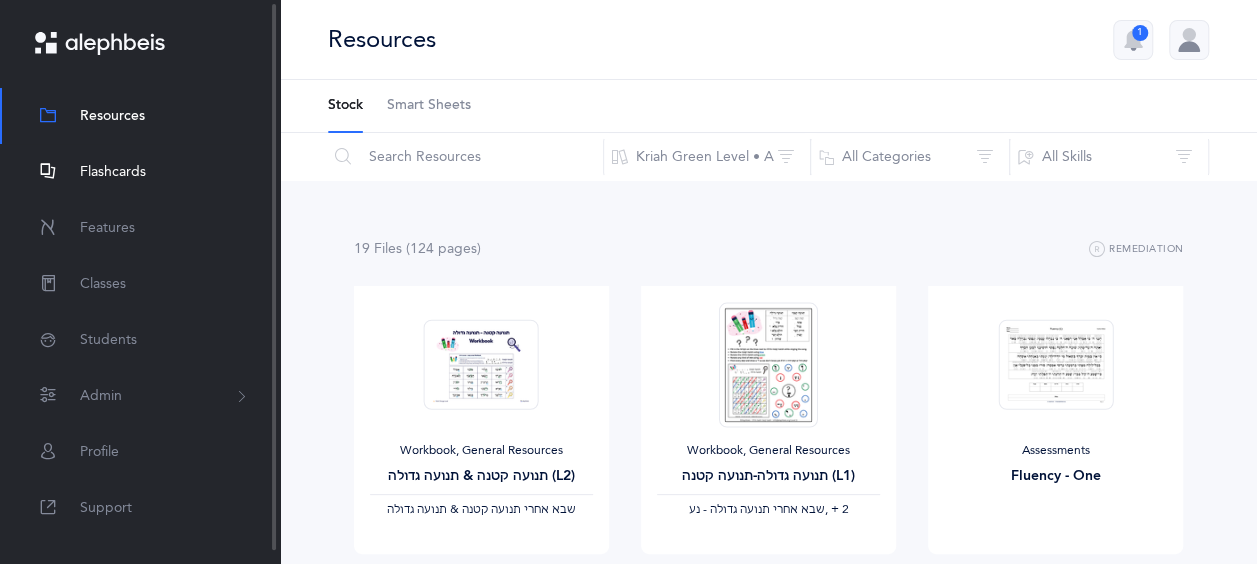 click on "Flashcards" at bounding box center [113, 172] 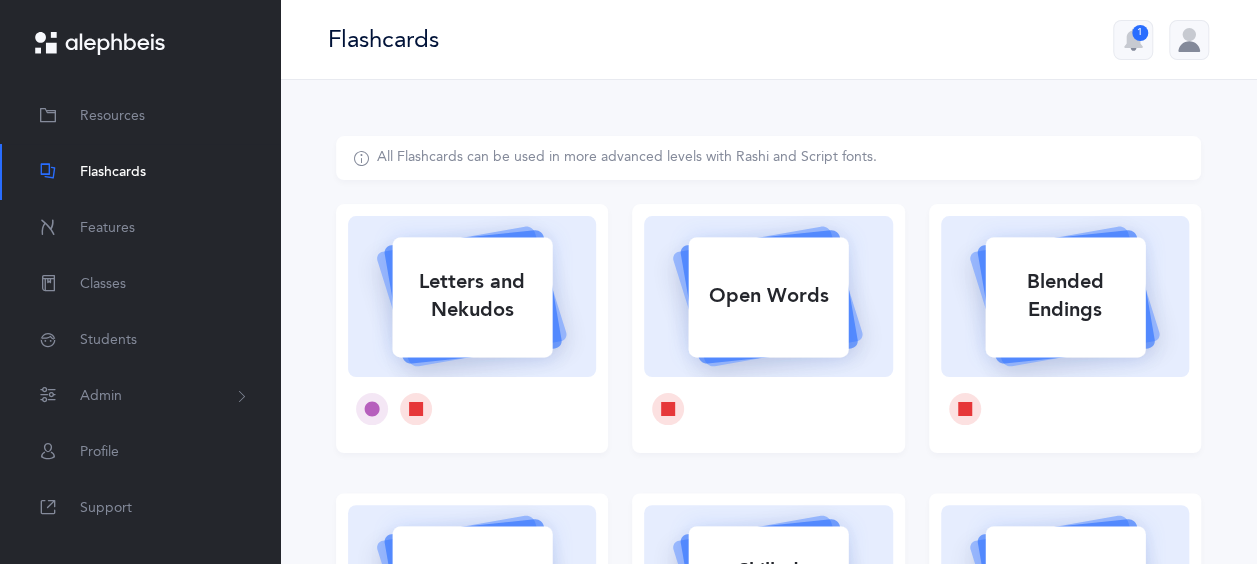 click on "Letters and Nekudos" at bounding box center [472, 296] 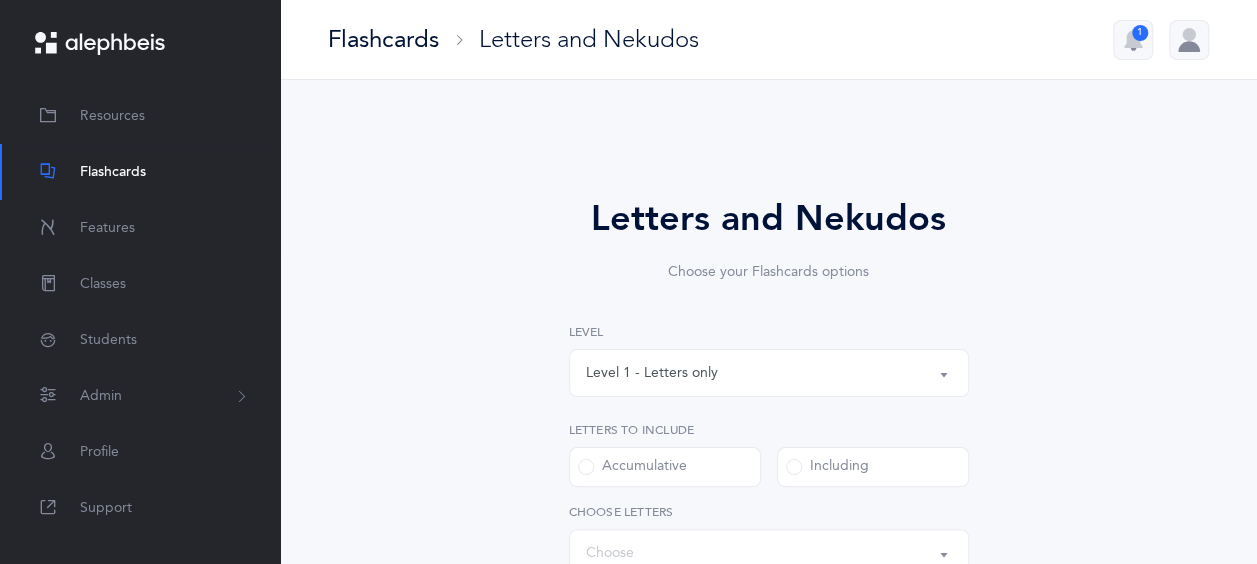select on "27" 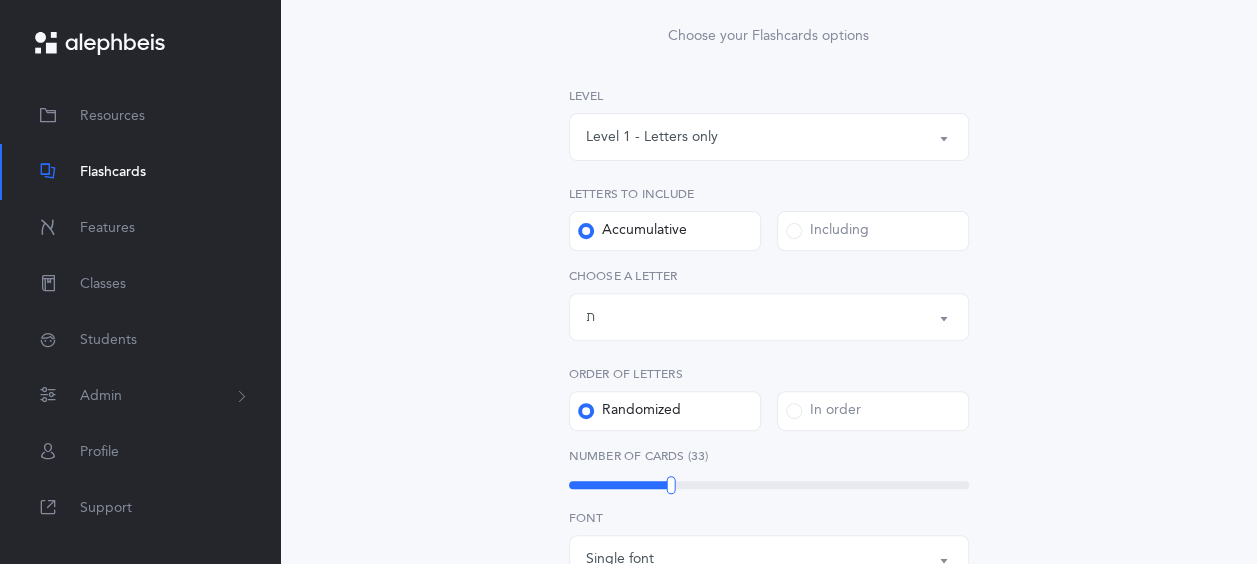 scroll, scrollTop: 243, scrollLeft: 0, axis: vertical 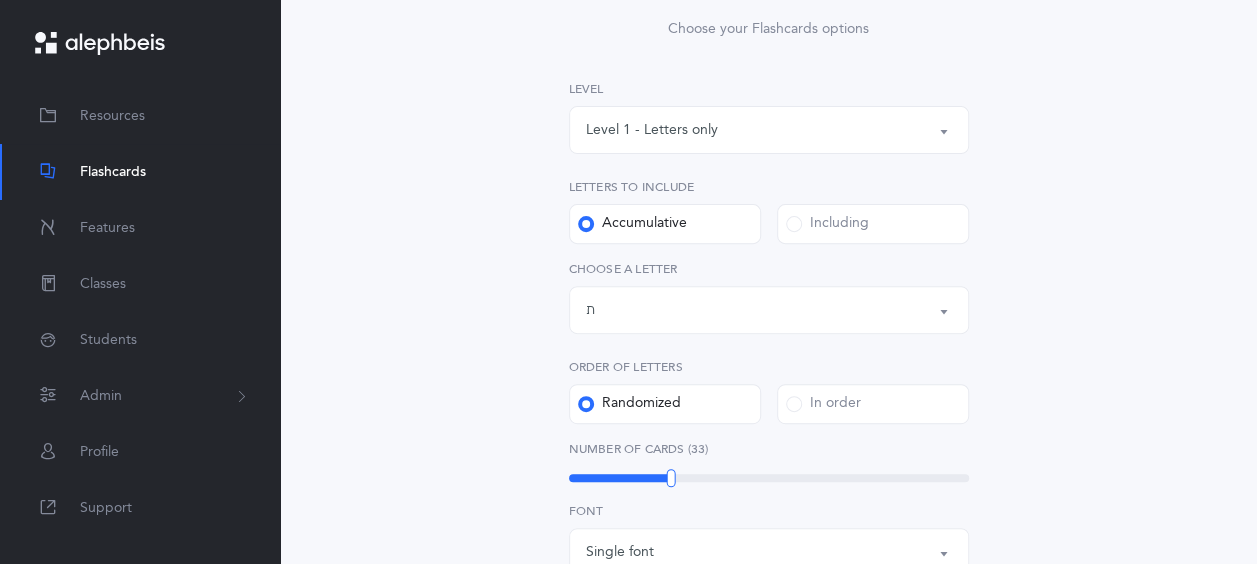 click on "Level 1 - Letters only" at bounding box center (769, 130) 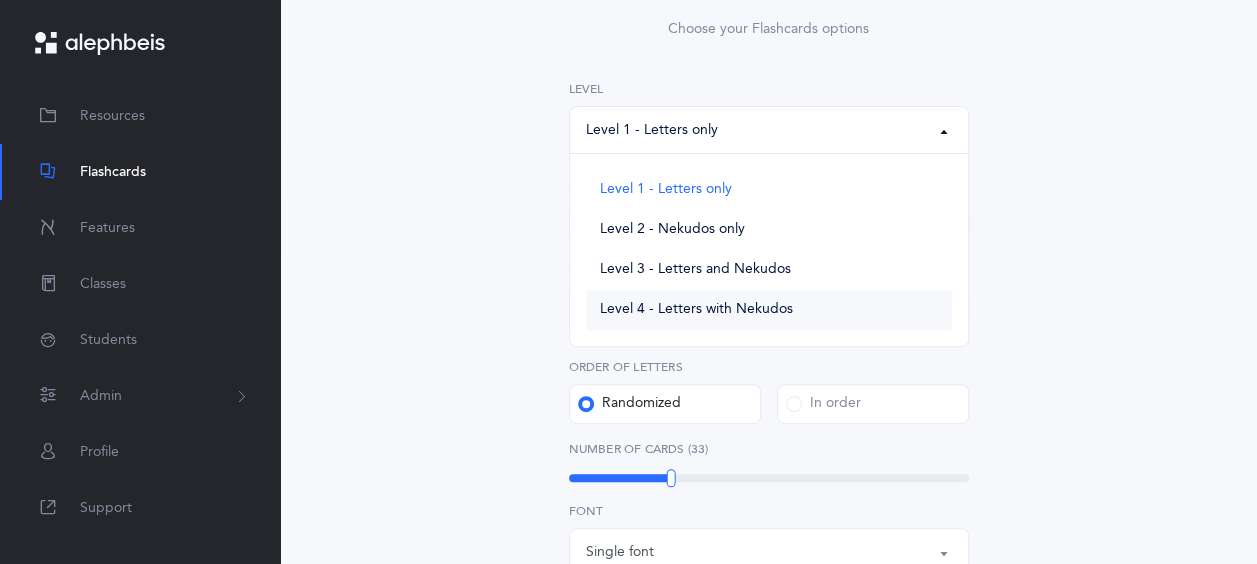 click on "Level 4 - Letters with Nekudos" at bounding box center [696, 310] 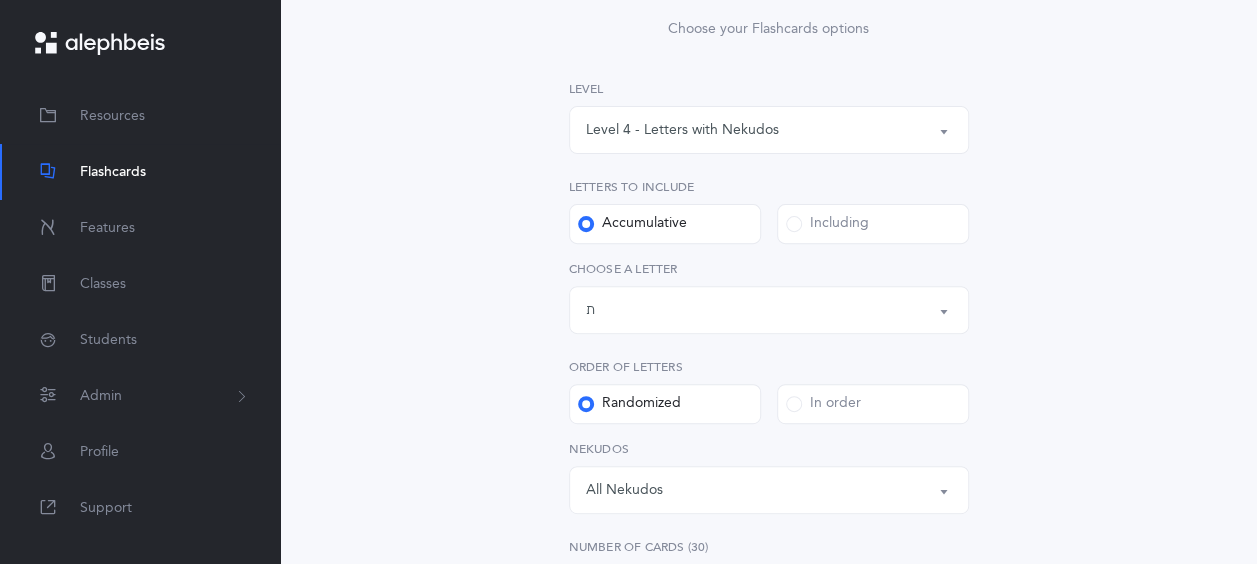click at bounding box center [794, 224] 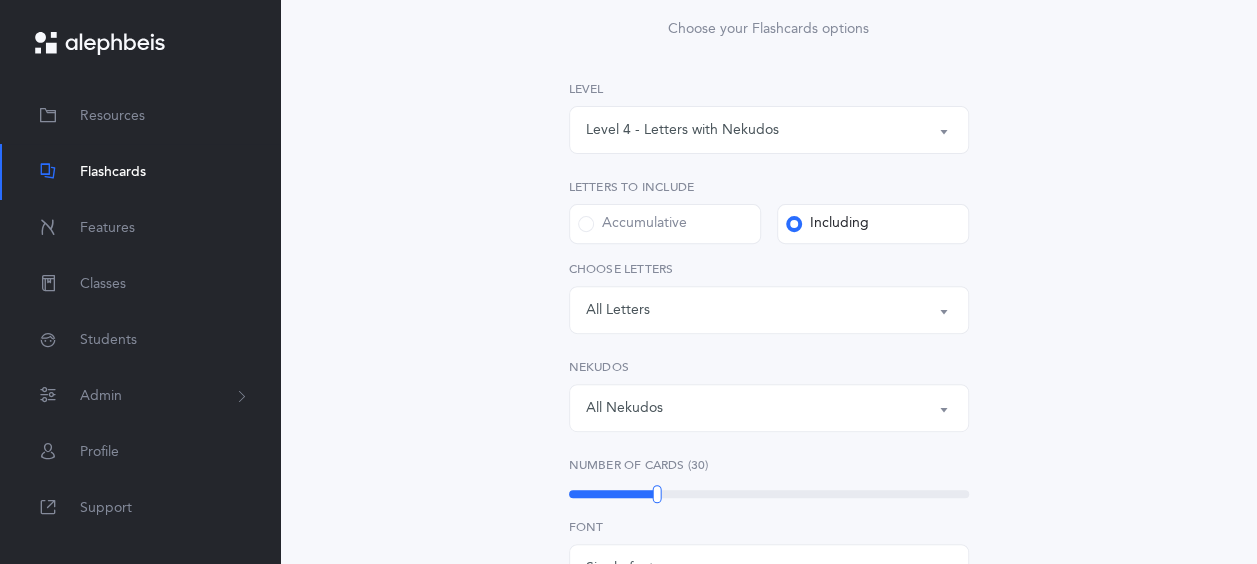 click on "All Nekudos" at bounding box center [769, 408] 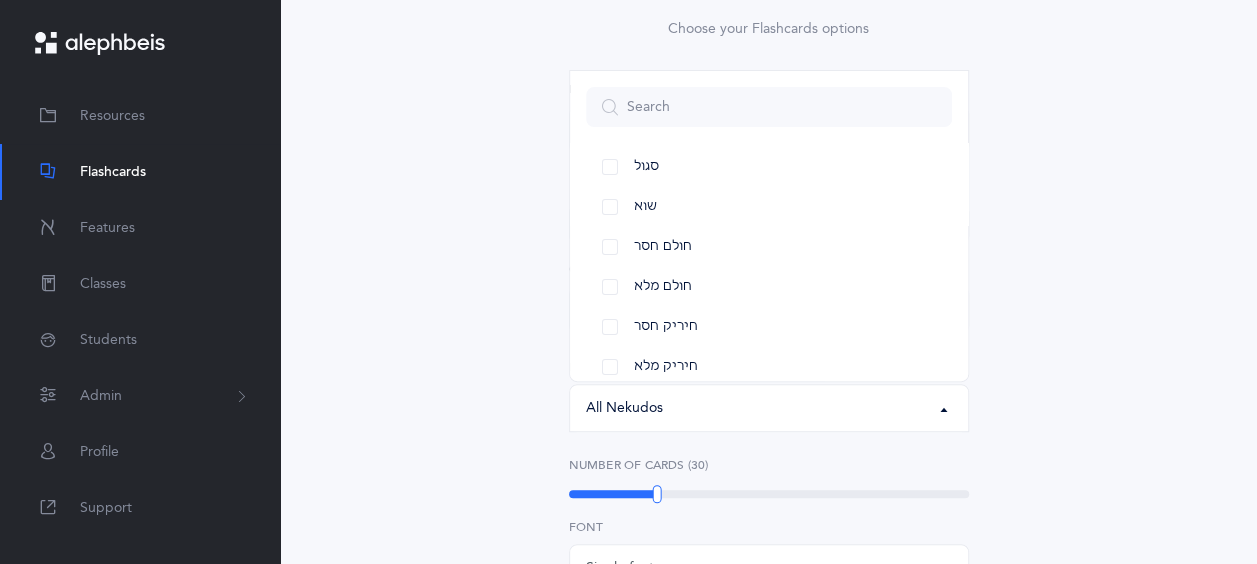 scroll, scrollTop: 174, scrollLeft: 0, axis: vertical 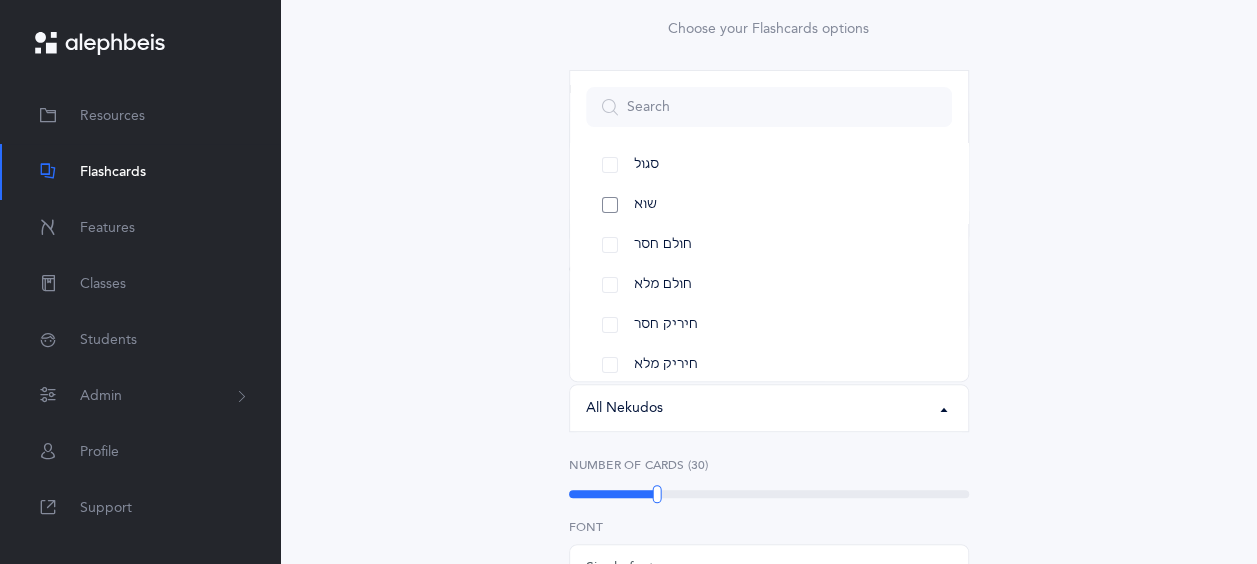 click on "שוא" at bounding box center [769, 205] 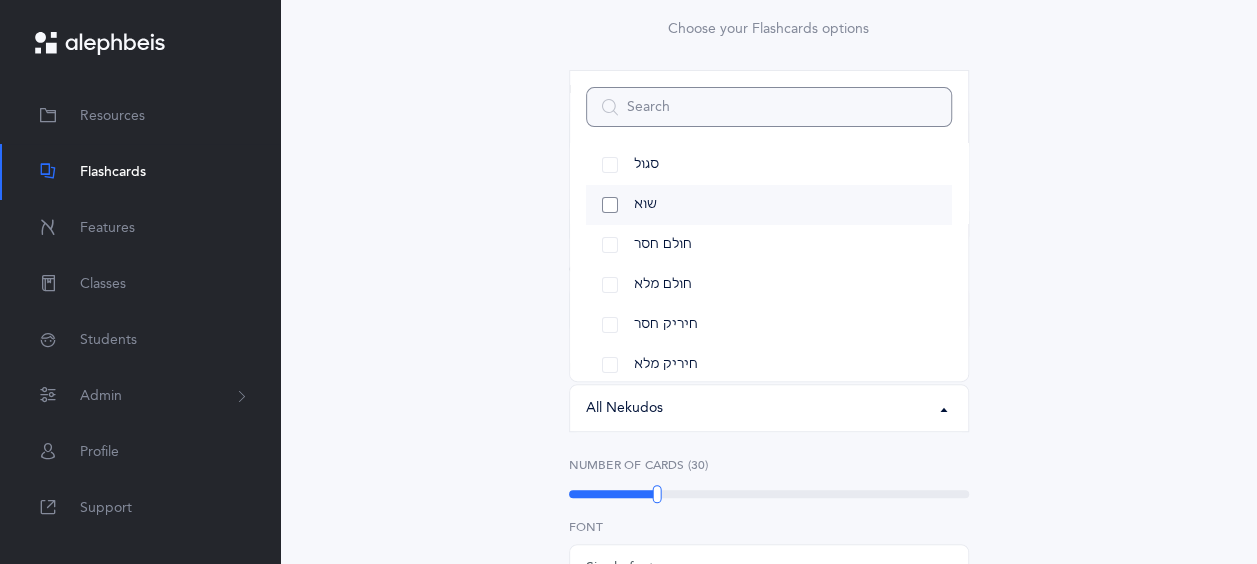 select on "32" 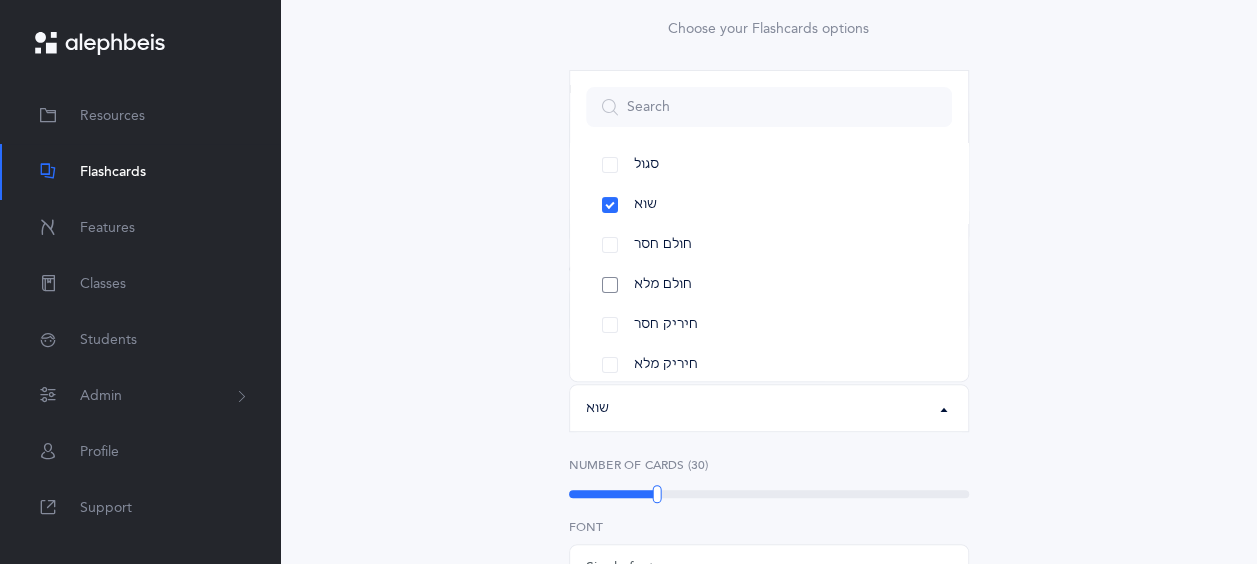 click on "חולם מלא" at bounding box center (769, 285) 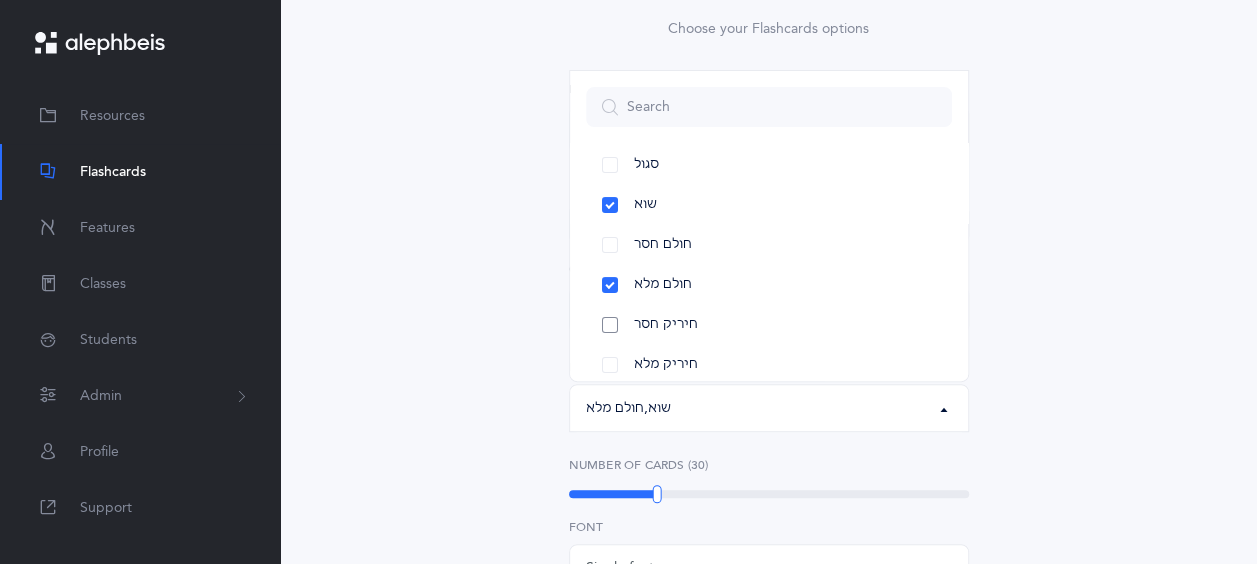 click on "חיריק חסר" at bounding box center [769, 325] 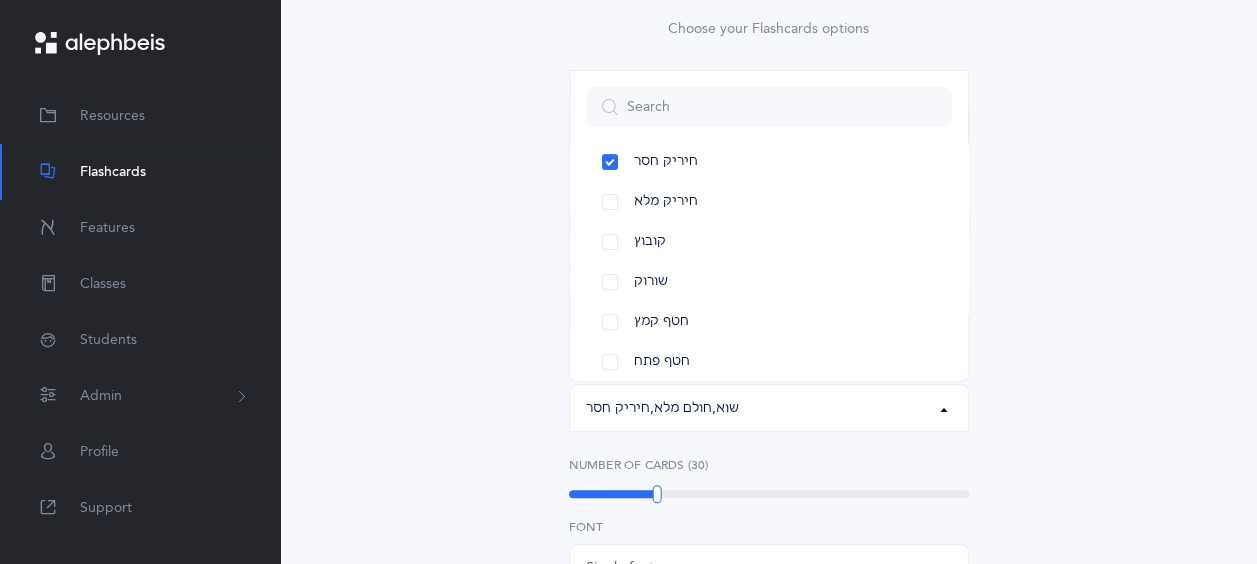 scroll, scrollTop: 346, scrollLeft: 0, axis: vertical 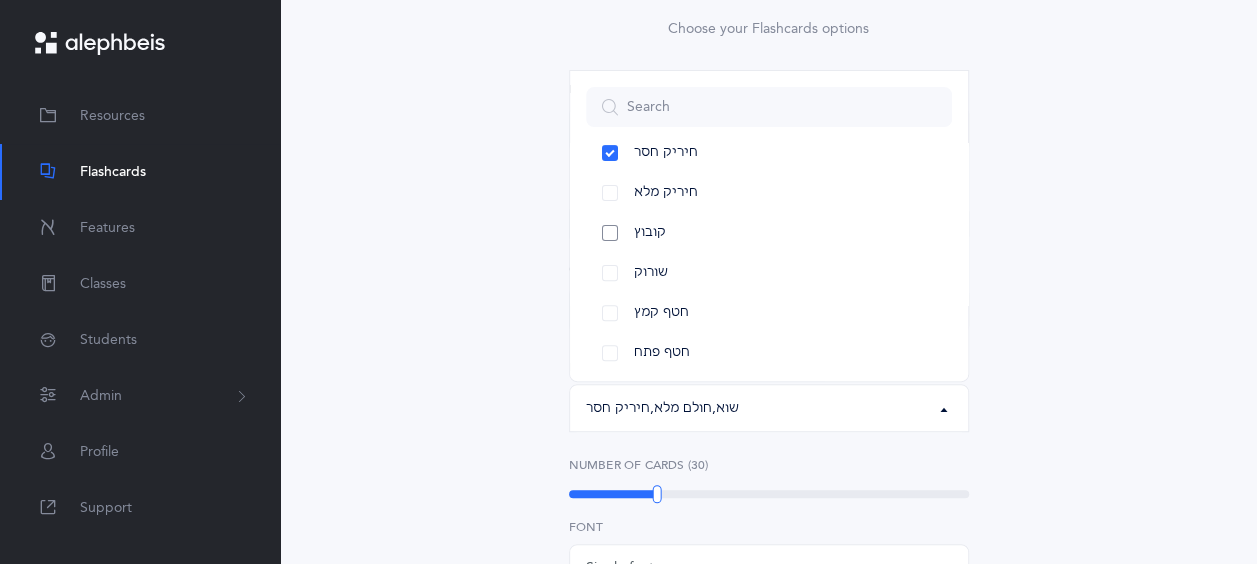 click on "קובוץ" at bounding box center [769, 233] 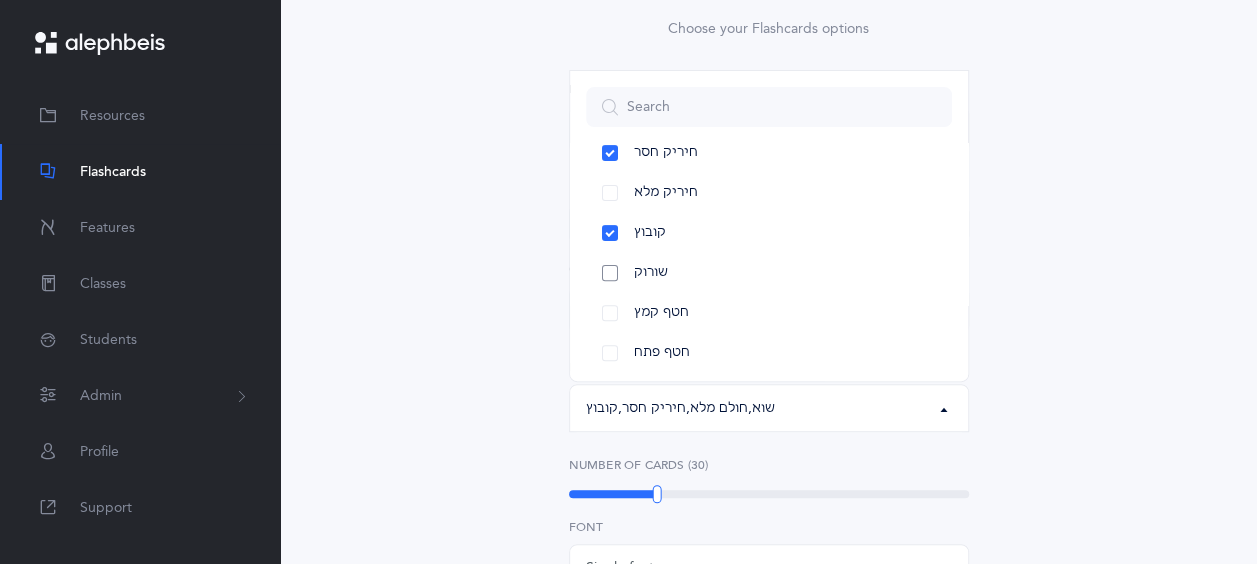 click on "שורוק" at bounding box center [769, 273] 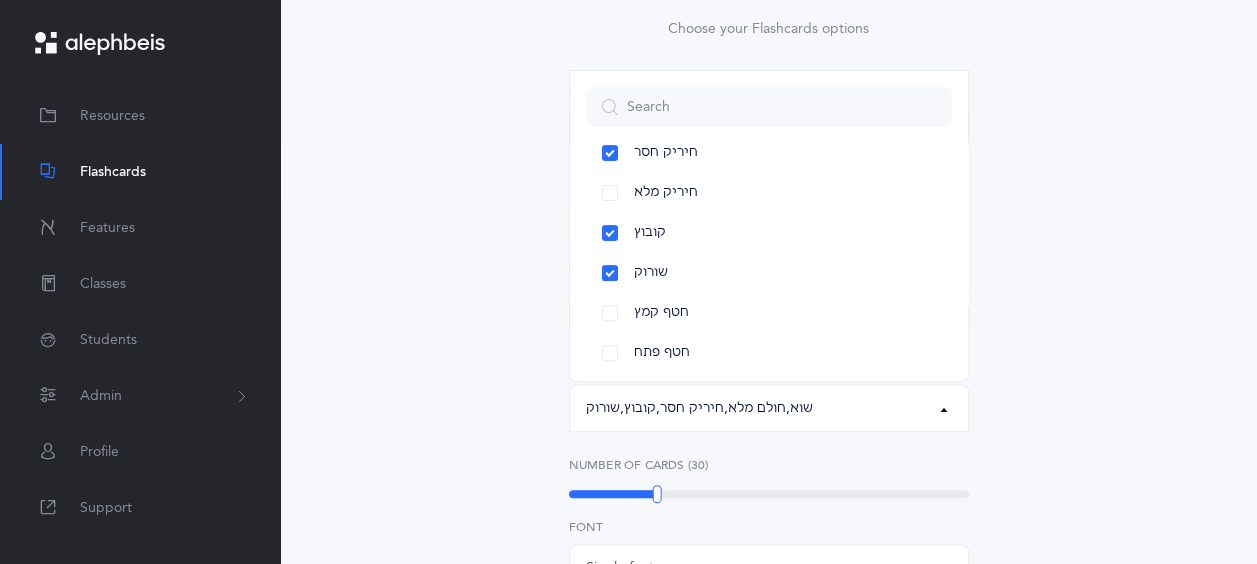 click on "Letters and Nekudos   Choose your Flashcards options         Level 1 - Letters only
Level 2 - Nekudos only
Level 3 - Letters and Nekudos
Level 4 - Letters with Nekudos
Level 4 - Letters with Nekudos   Level 1 - Letters only
Level 2 - Nekudos only
Level 3 - Letters and Nekudos
Level 4 - Letters with Nekudos
Level
Letters to include
Accumulative
Including
All Letters
א
בּ
ב
ג
ד
ה
ו
ז
ח
ט
י
כּ
כ
ל
מ
נ
ס
ע
פּ
פ
צ
ק
ר
שׁ
שׂ
תּ
ת
Letters: All Letters
All Letters
א
בּ
ב
ג
ד
ה
ו
ז
ח
ט
י
כּ
כ
ל
מ
נ
ס
ע
פּ
פ
צ
ק
ר
שׁ
שׂ
תּ
ת
Choose letters
All Nekudos
קמץ
פתח
צירי
סגול
שוא
חולם חסר
חולם מלא
חיריק חסר
חיריק מלא
קובוץ
שורוק
חטף קמץ
חטף פתח
שוא" at bounding box center [768, 497] 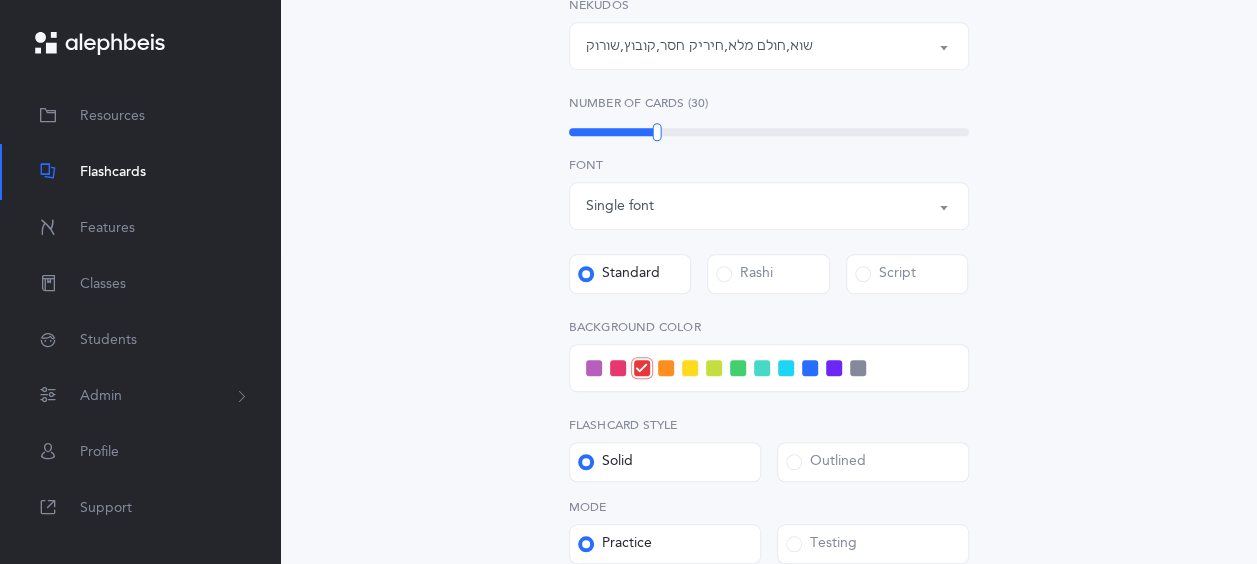 scroll, scrollTop: 609, scrollLeft: 0, axis: vertical 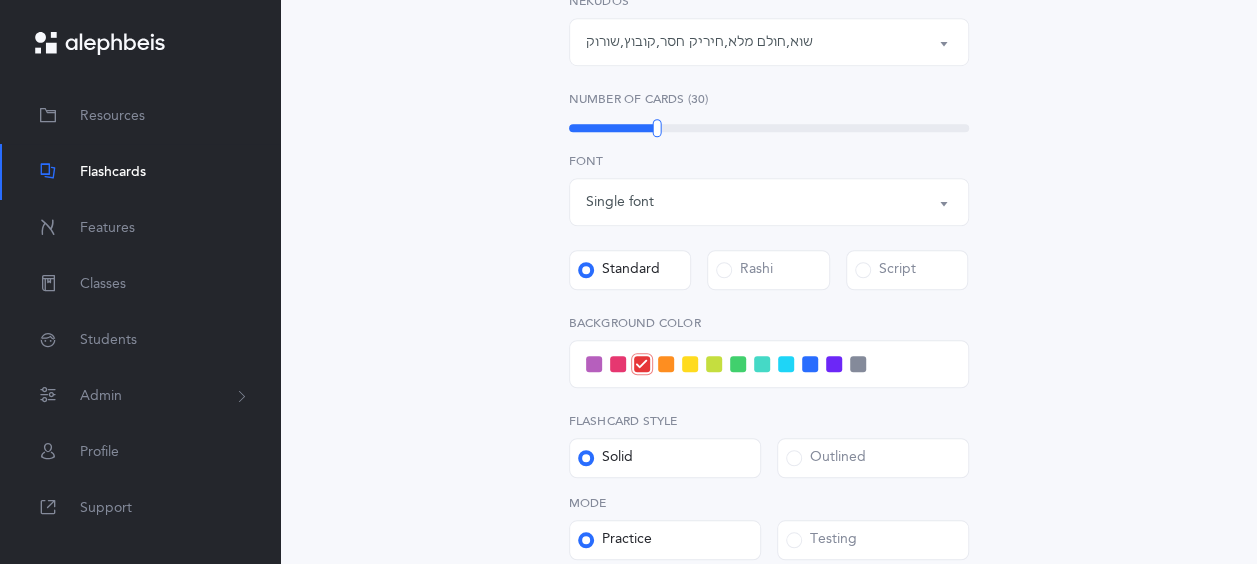 click at bounding box center (786, 364) 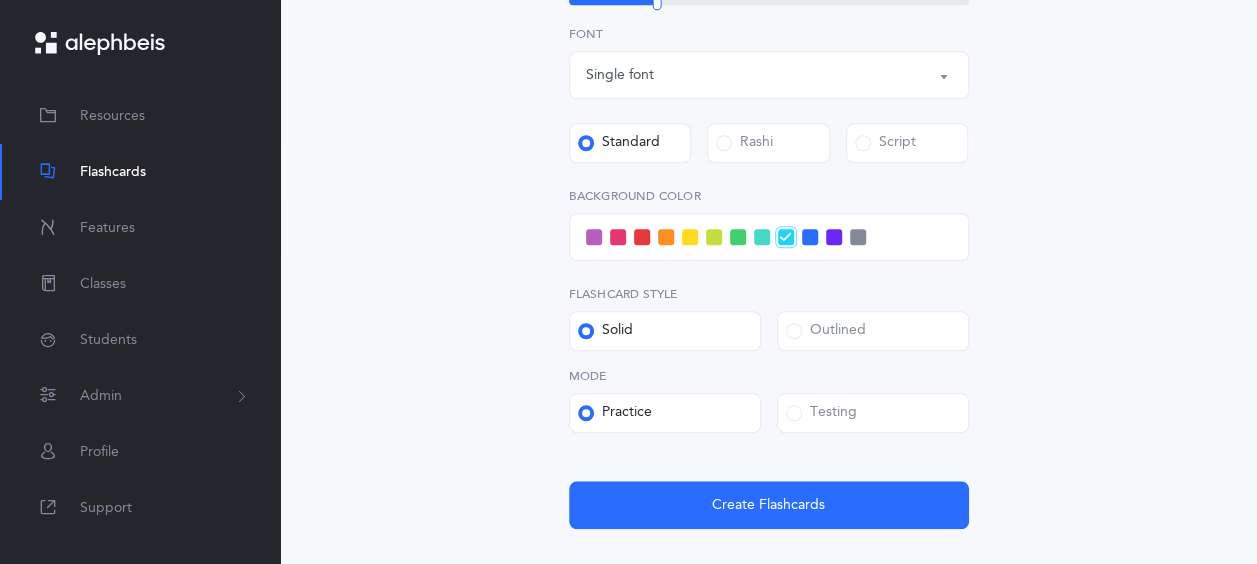 scroll, scrollTop: 861, scrollLeft: 0, axis: vertical 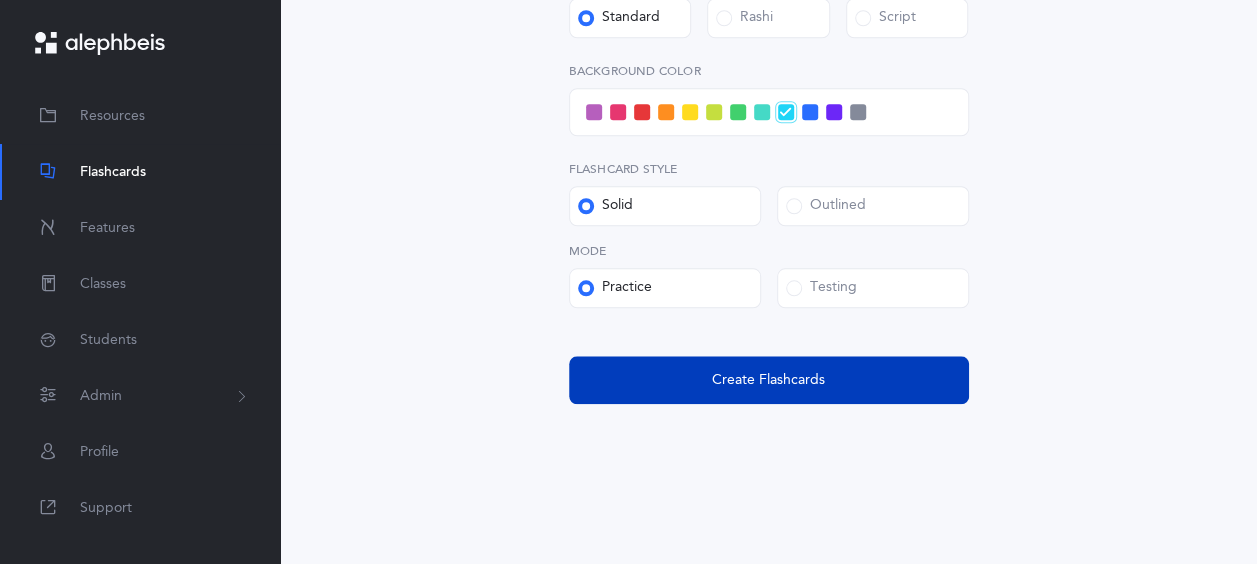 click on "Create Flashcards" at bounding box center (768, 380) 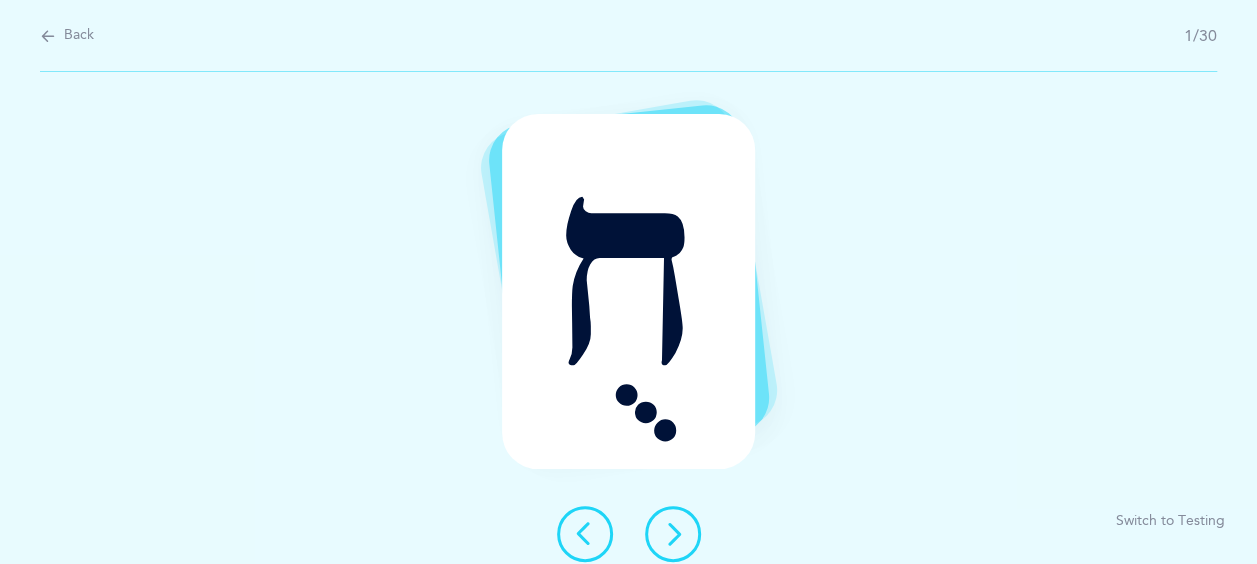 scroll, scrollTop: 0, scrollLeft: 0, axis: both 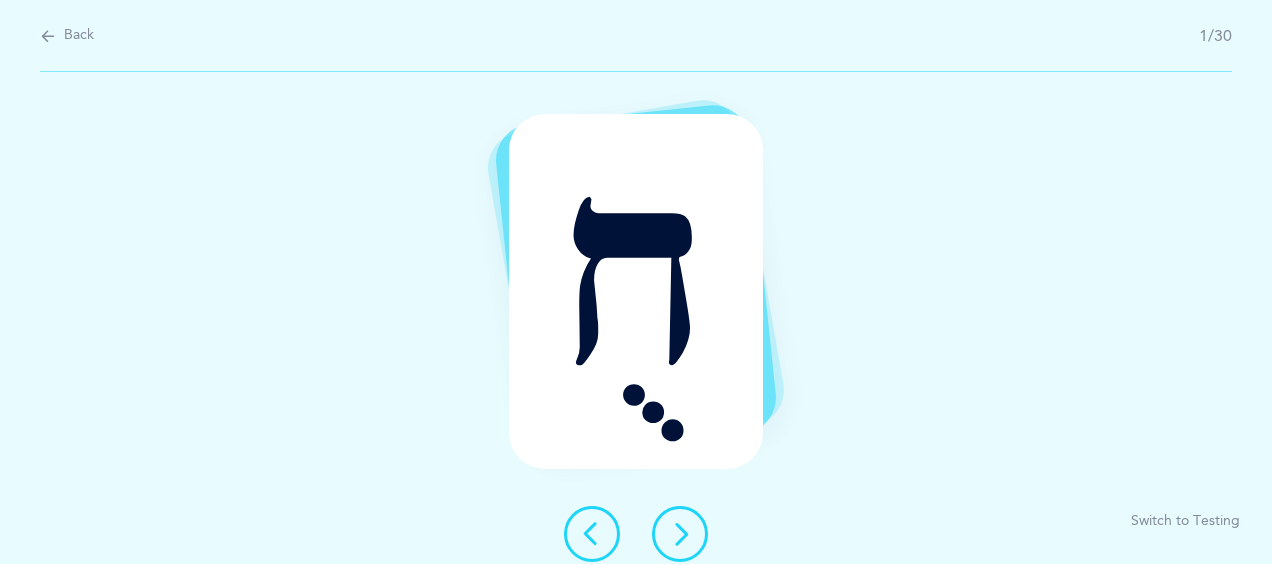 click at bounding box center (680, 534) 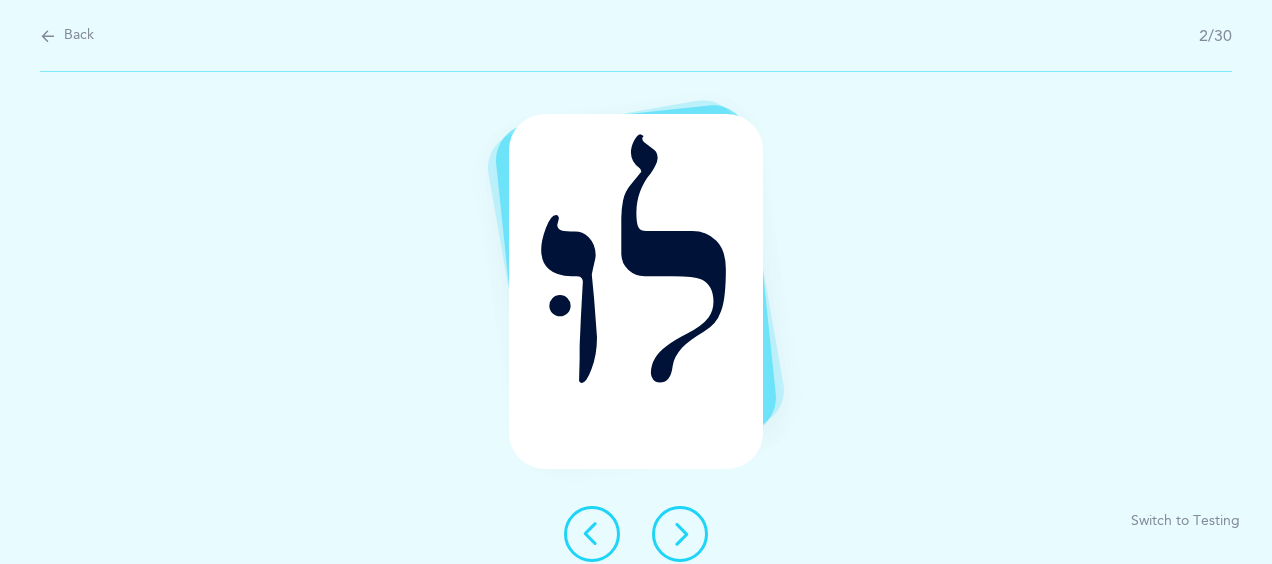 click at bounding box center [680, 534] 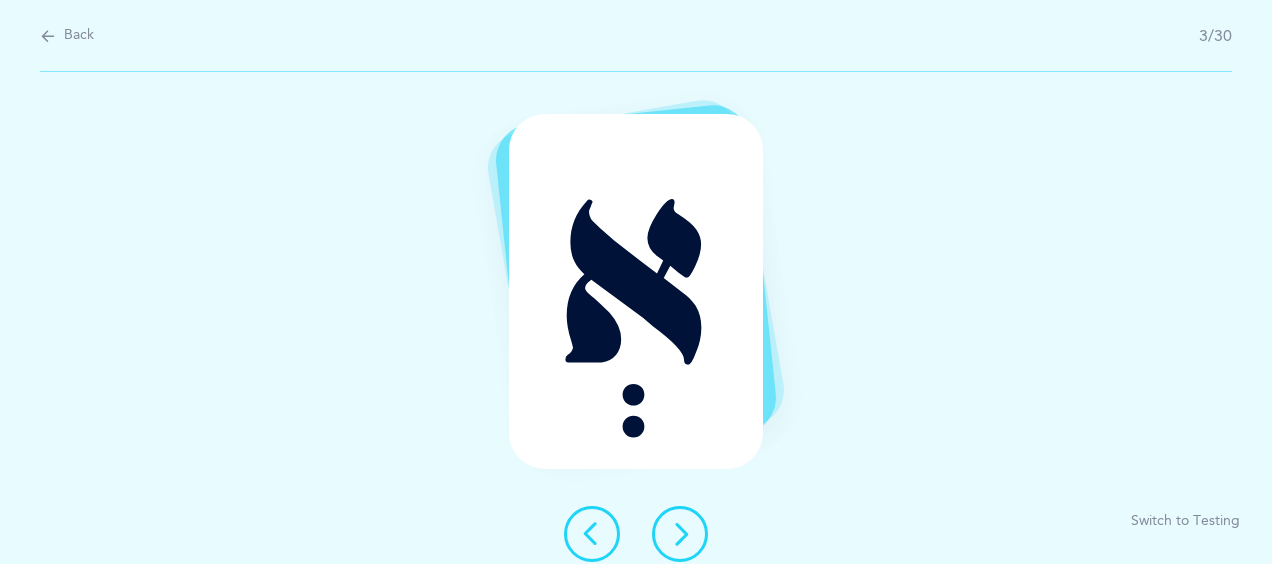 click at bounding box center [48, 36] 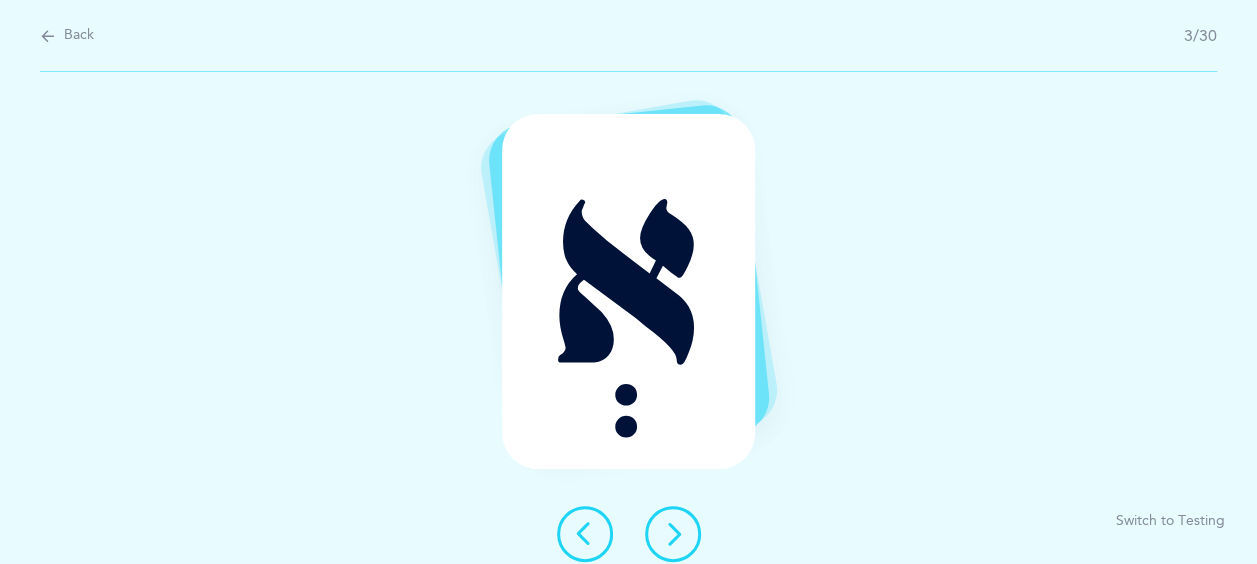 select on "4" 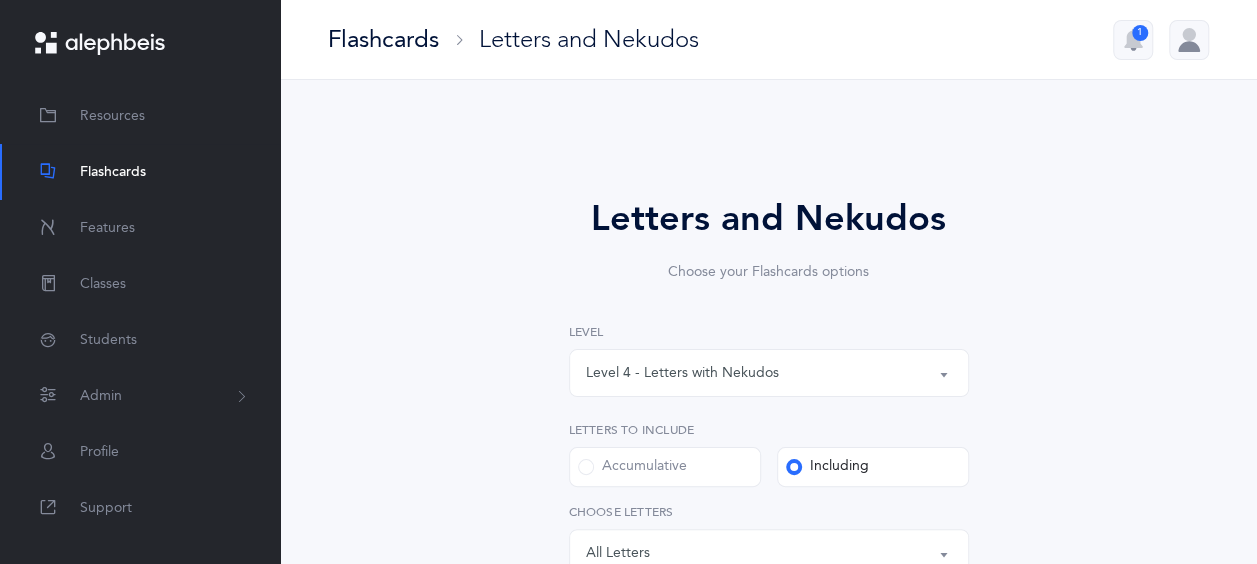 scroll, scrollTop: 68, scrollLeft: 0, axis: vertical 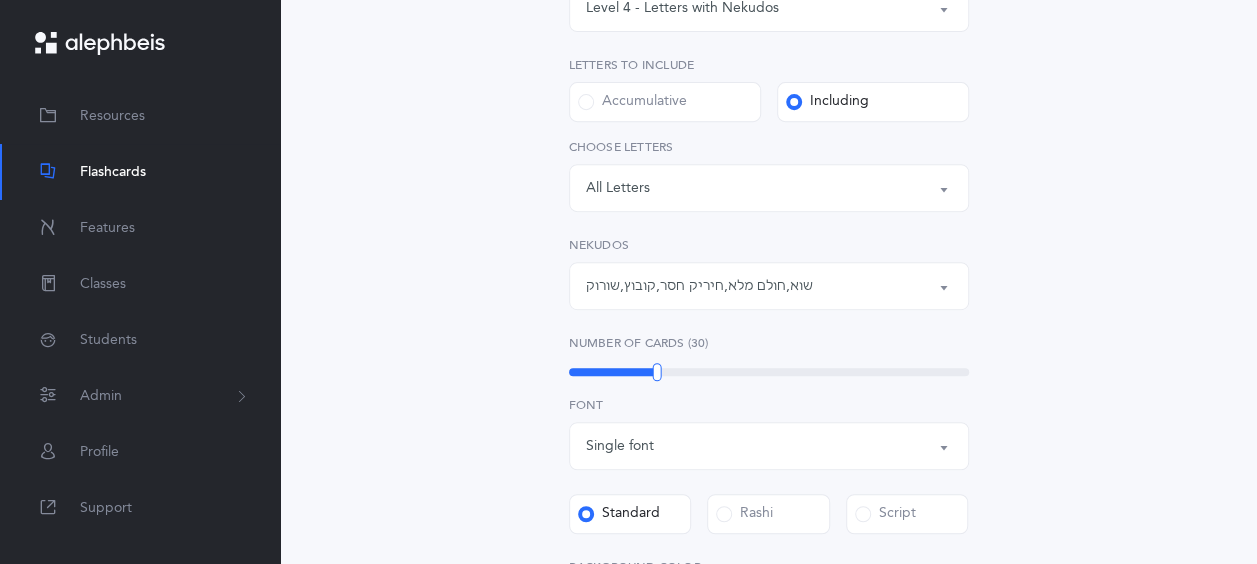 click on "שוא ,  חולם מלא ,  חיריק חסר ,  קובוץ ,  שורוק" at bounding box center [769, 286] 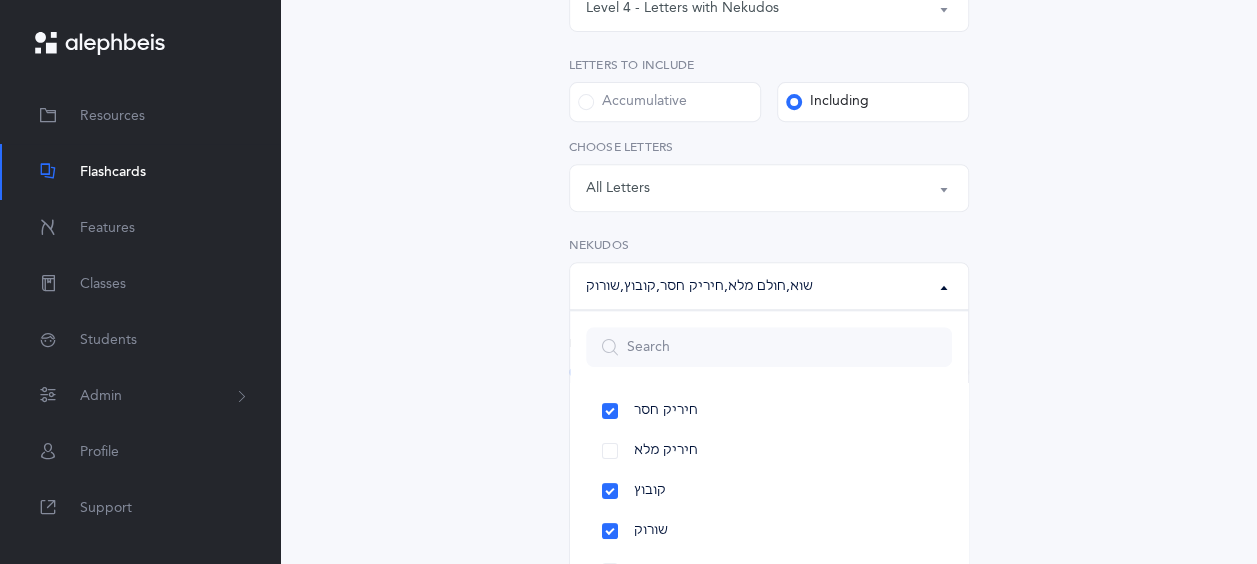 scroll, scrollTop: 331, scrollLeft: 0, axis: vertical 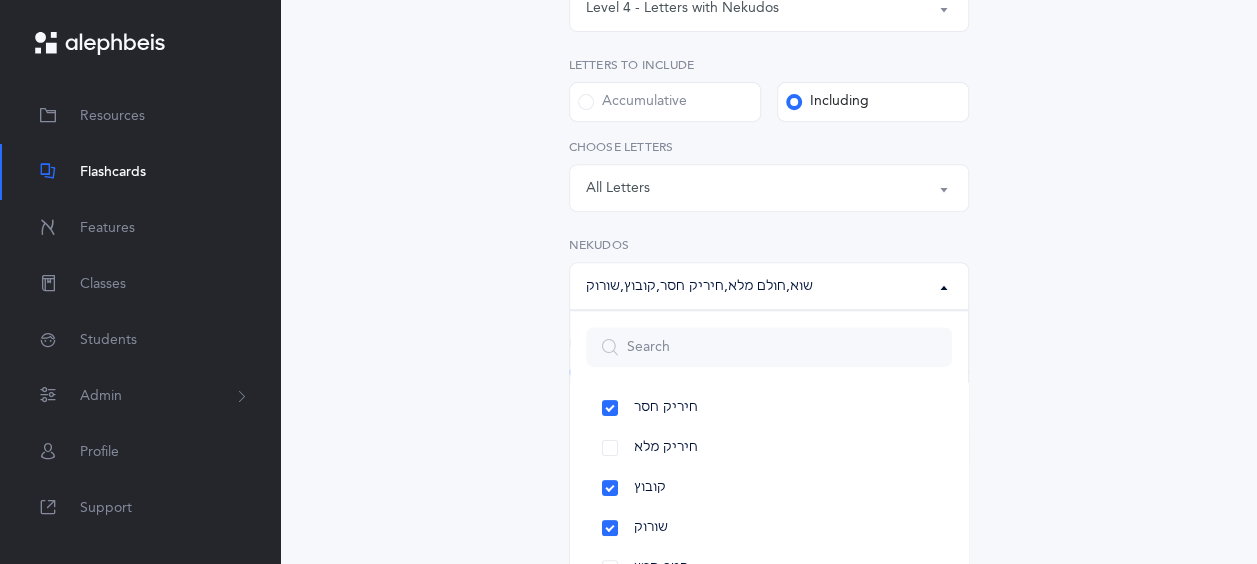 drag, startPoint x: 945, startPoint y: 550, endPoint x: 962, endPoint y: 516, distance: 38.013157 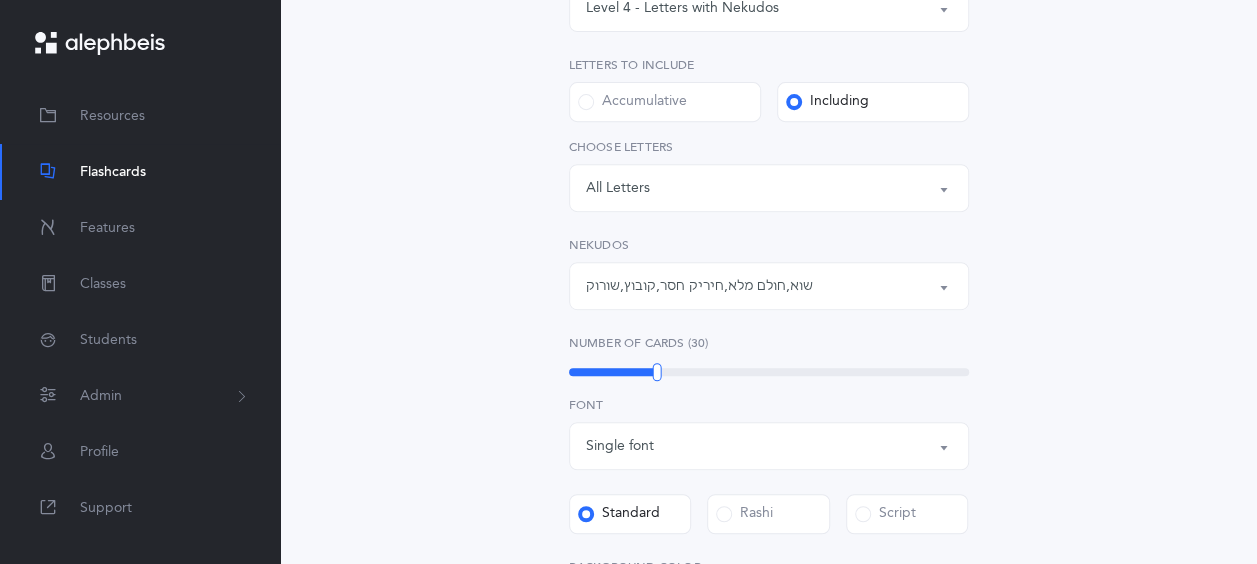 click on "שוא ,  חולם מלא ,  חיריק חסר ,  קובוץ ,  שורוק" at bounding box center (769, 286) 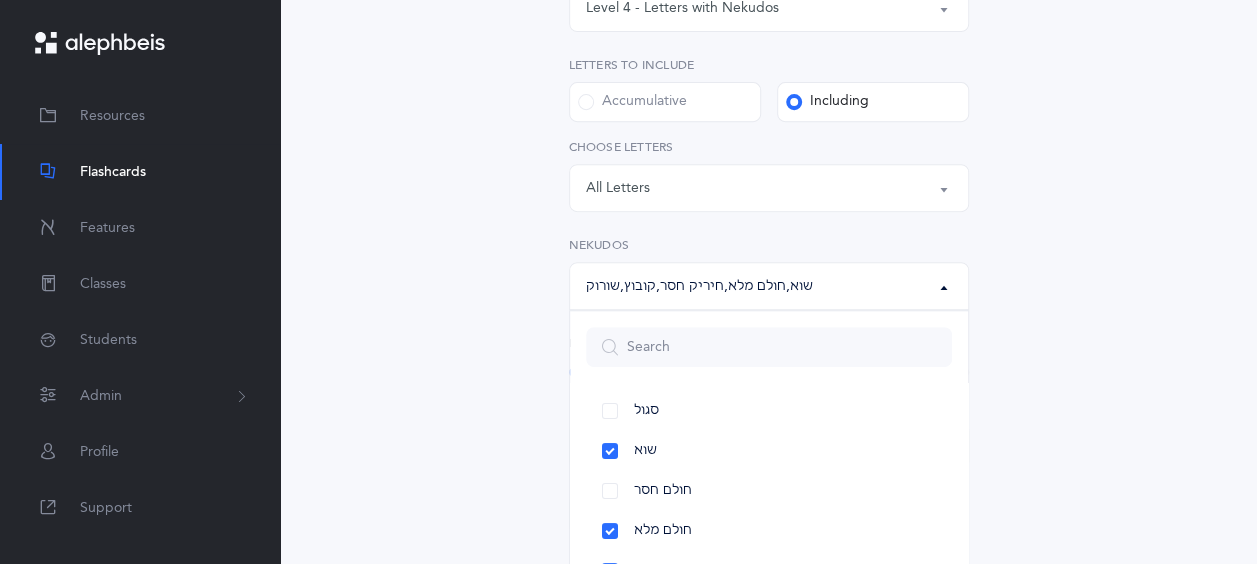 scroll, scrollTop: 170, scrollLeft: 0, axis: vertical 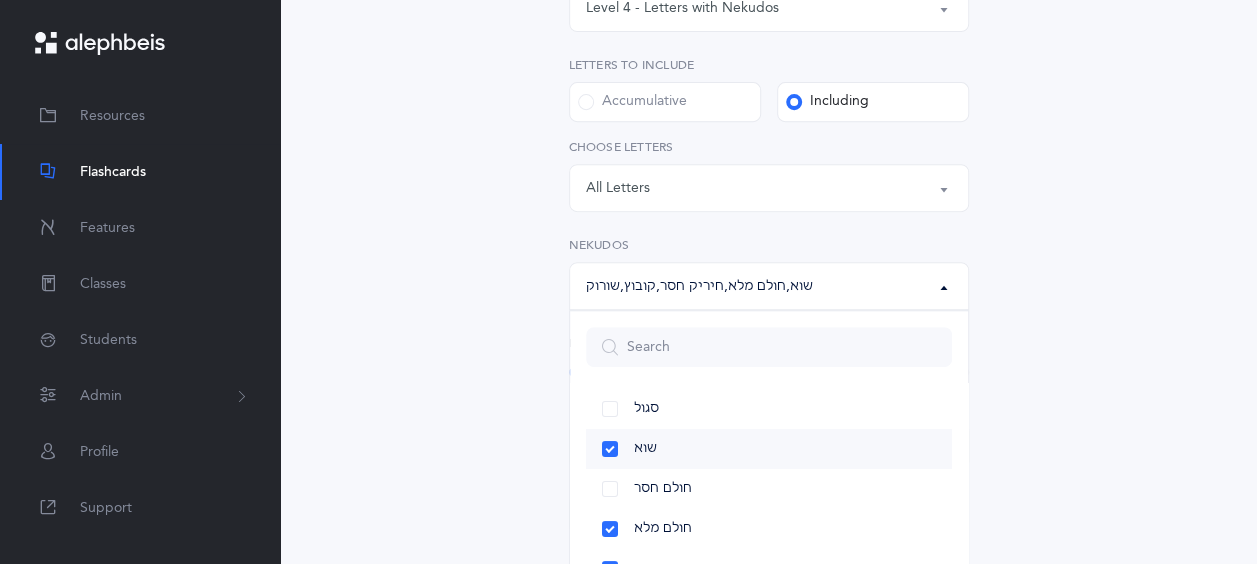 click on "שוא" at bounding box center (769, 449) 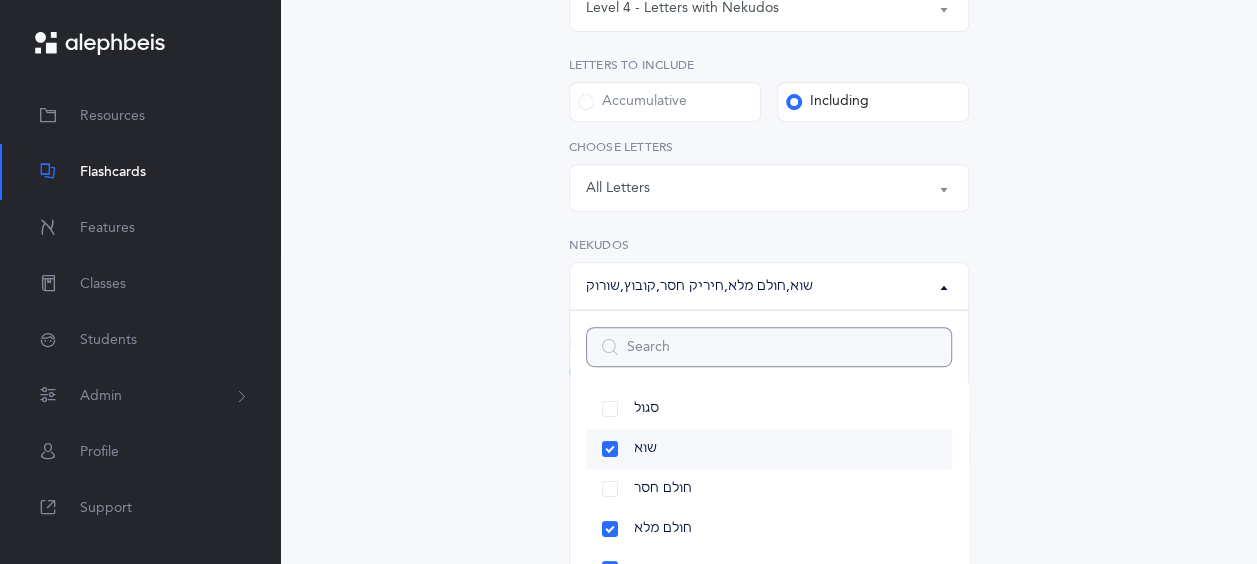 select on "34" 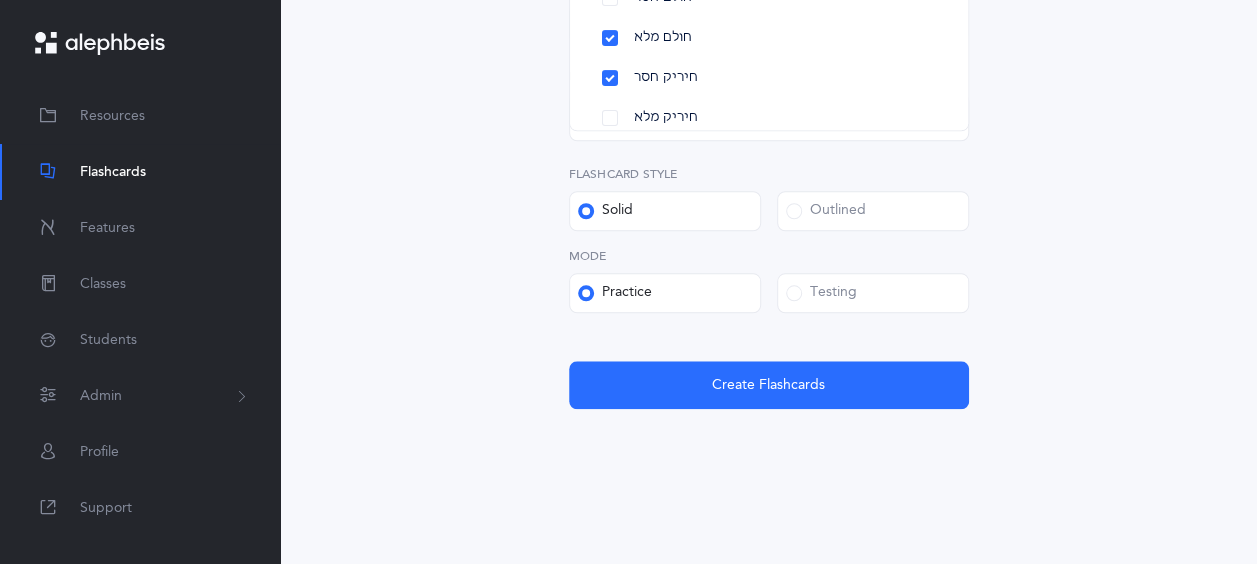 scroll, scrollTop: 861, scrollLeft: 0, axis: vertical 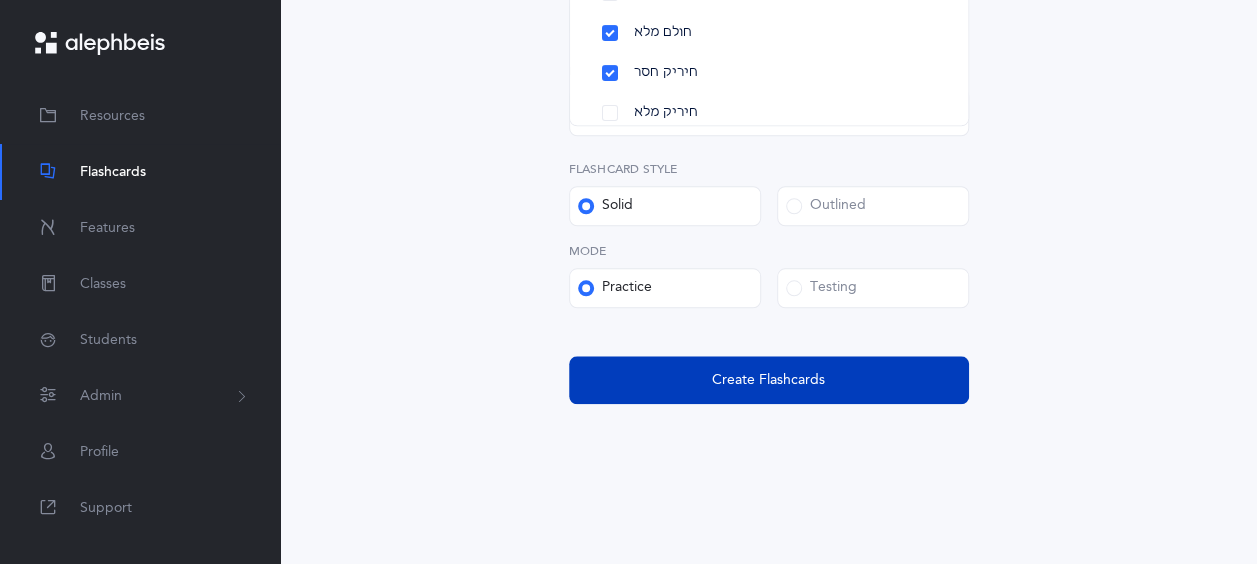 click on "Create Flashcards" at bounding box center (769, 380) 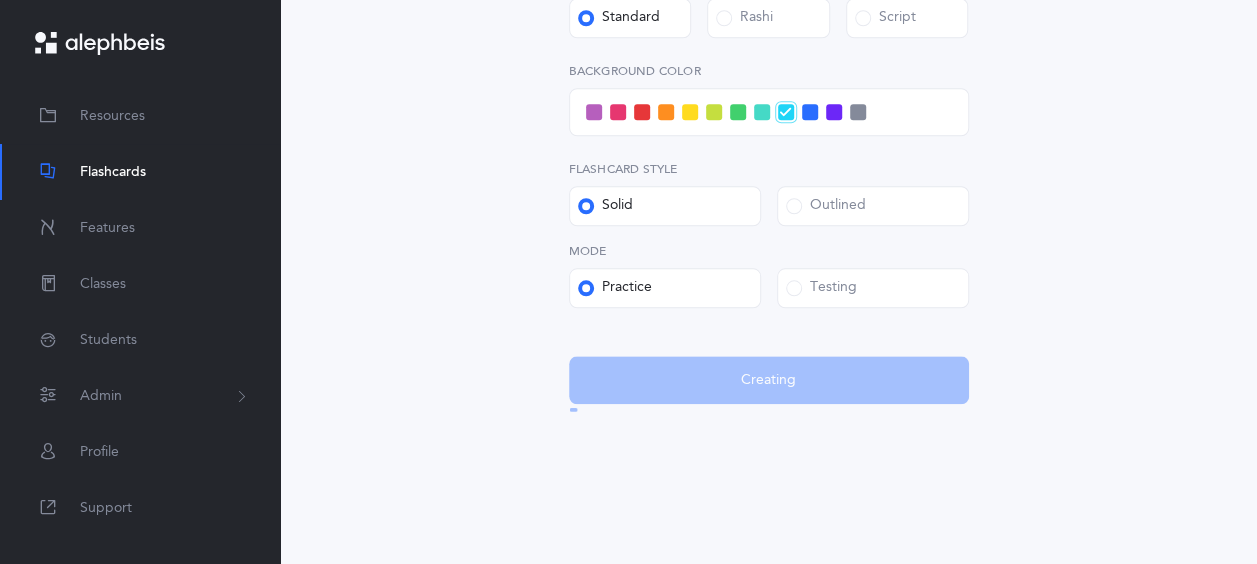 scroll, scrollTop: 0, scrollLeft: 0, axis: both 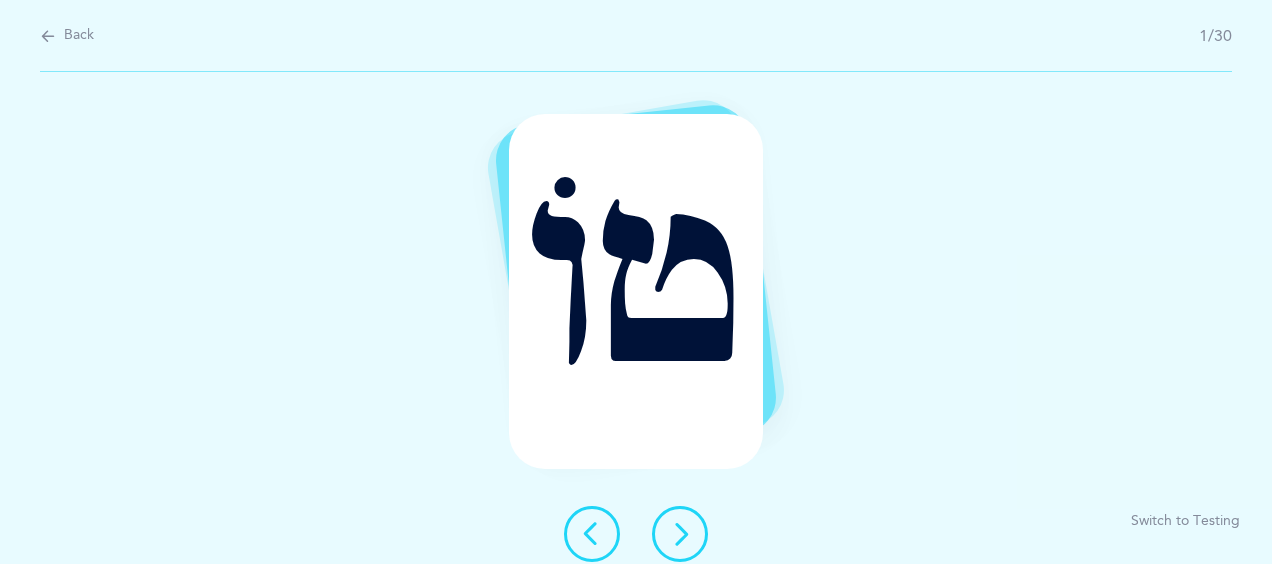 click at bounding box center [680, 534] 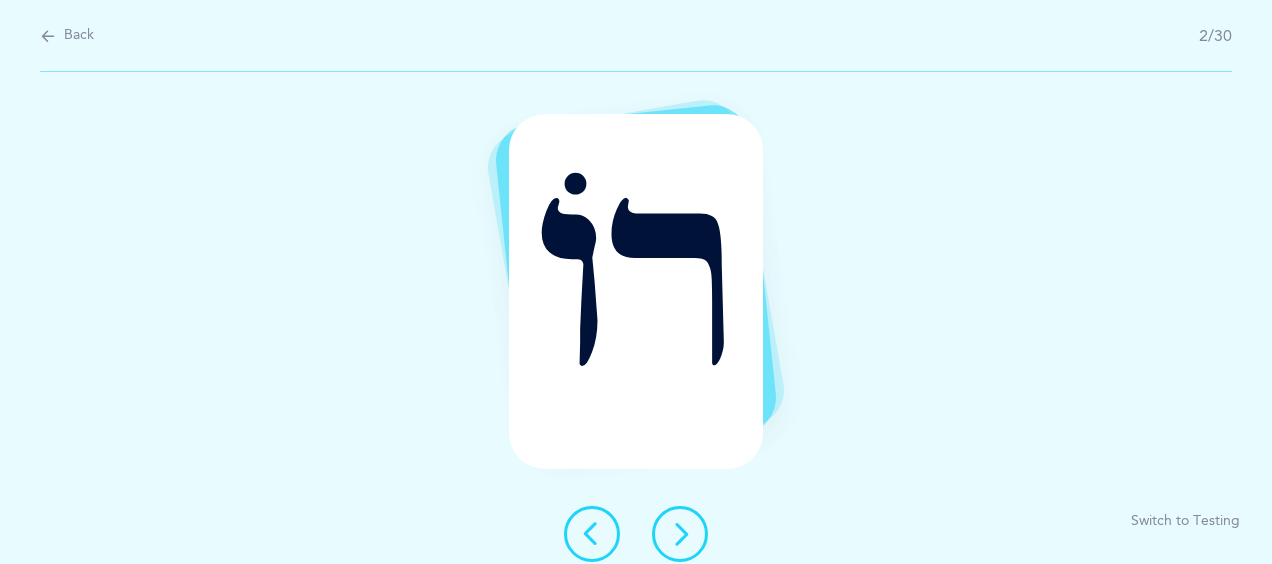 click at bounding box center [680, 534] 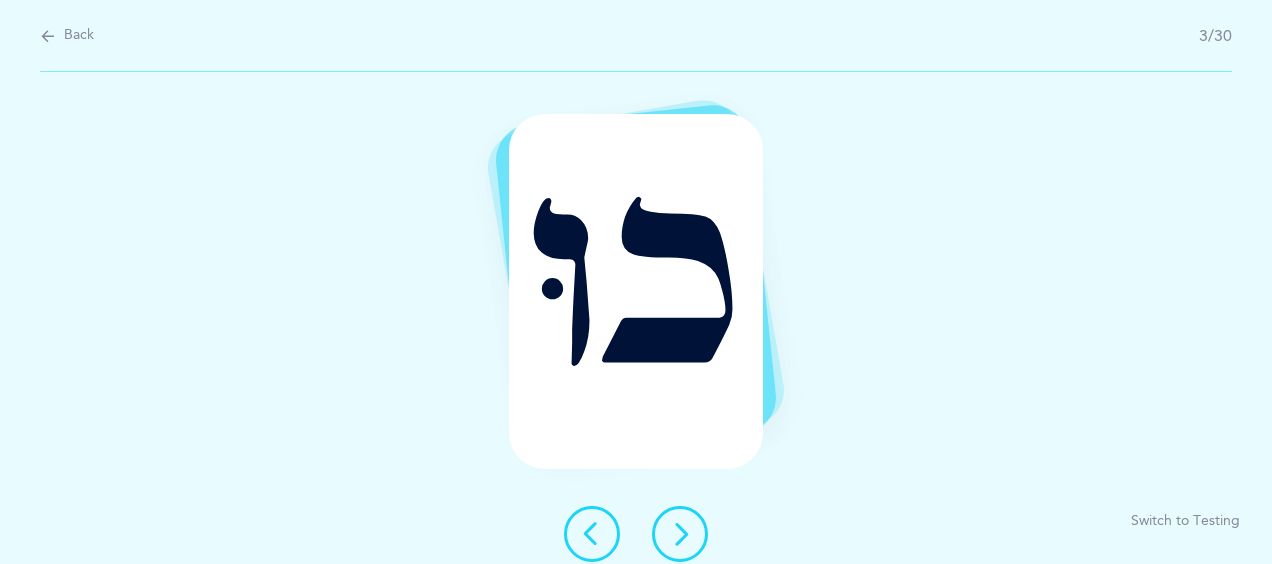 click at bounding box center (680, 534) 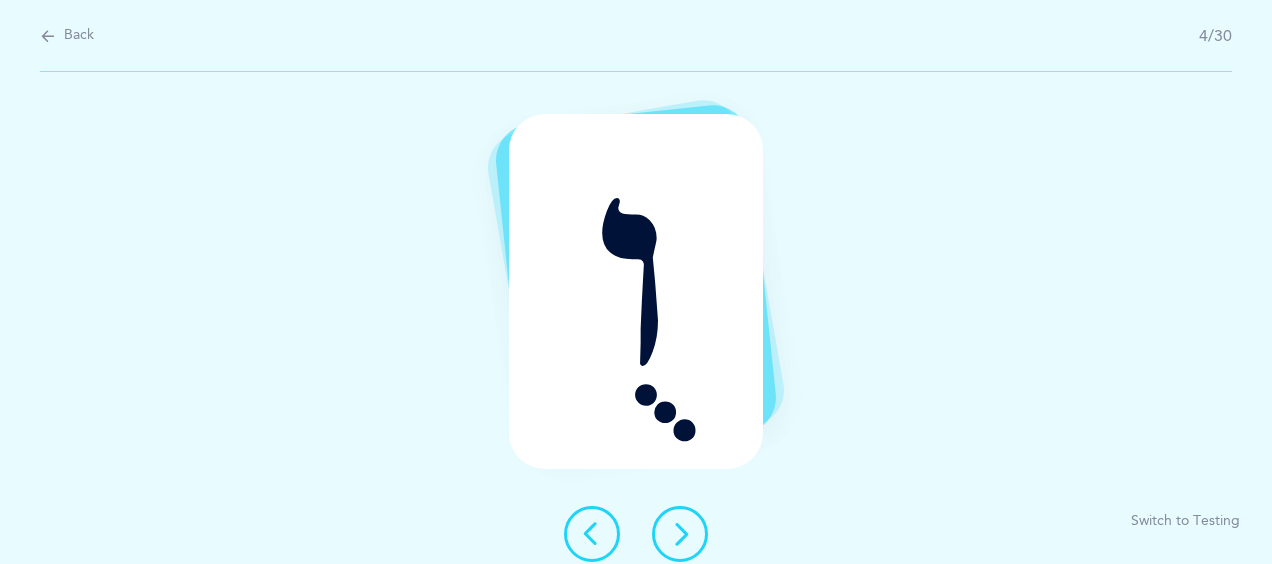 click at bounding box center [680, 534] 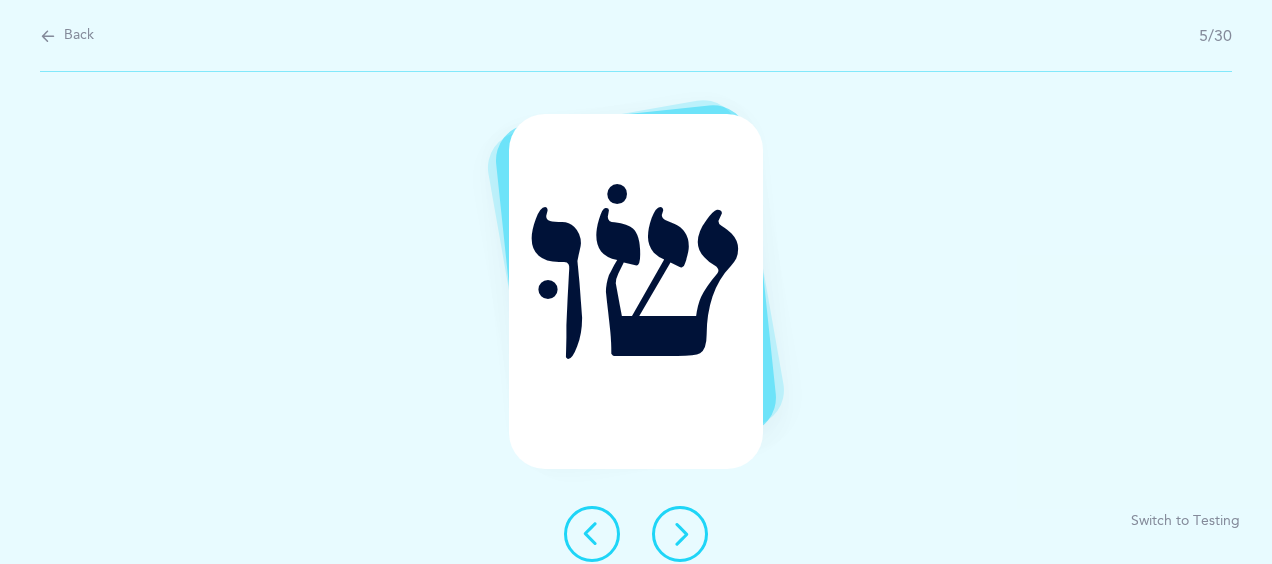 click at bounding box center (680, 534) 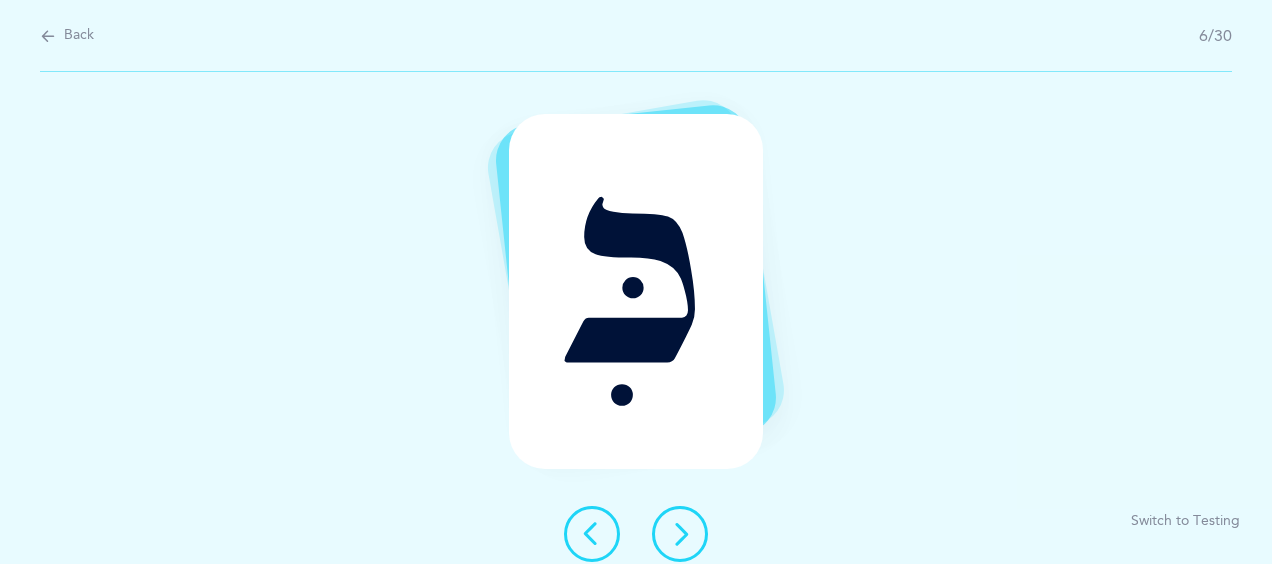 click at bounding box center (680, 534) 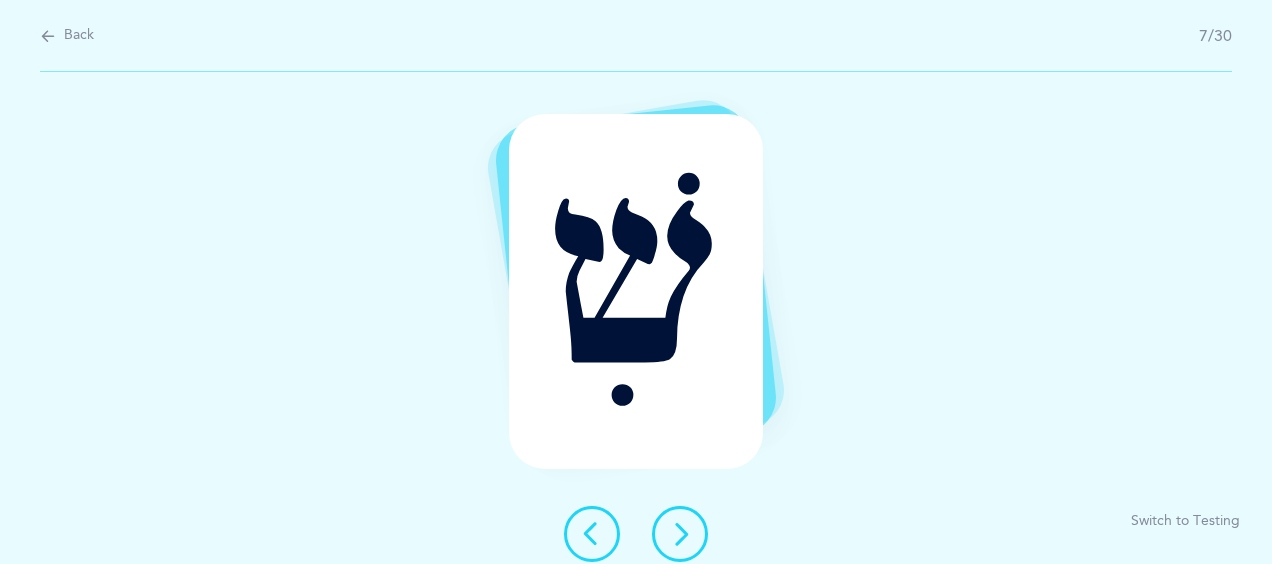 click at bounding box center [680, 534] 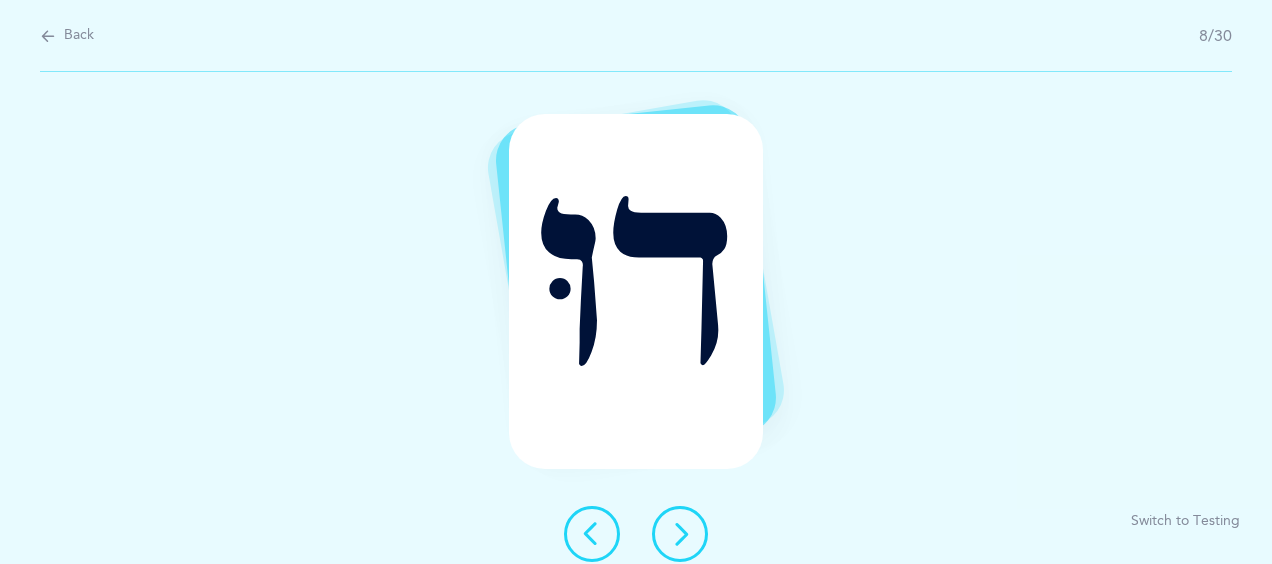 click at bounding box center [680, 534] 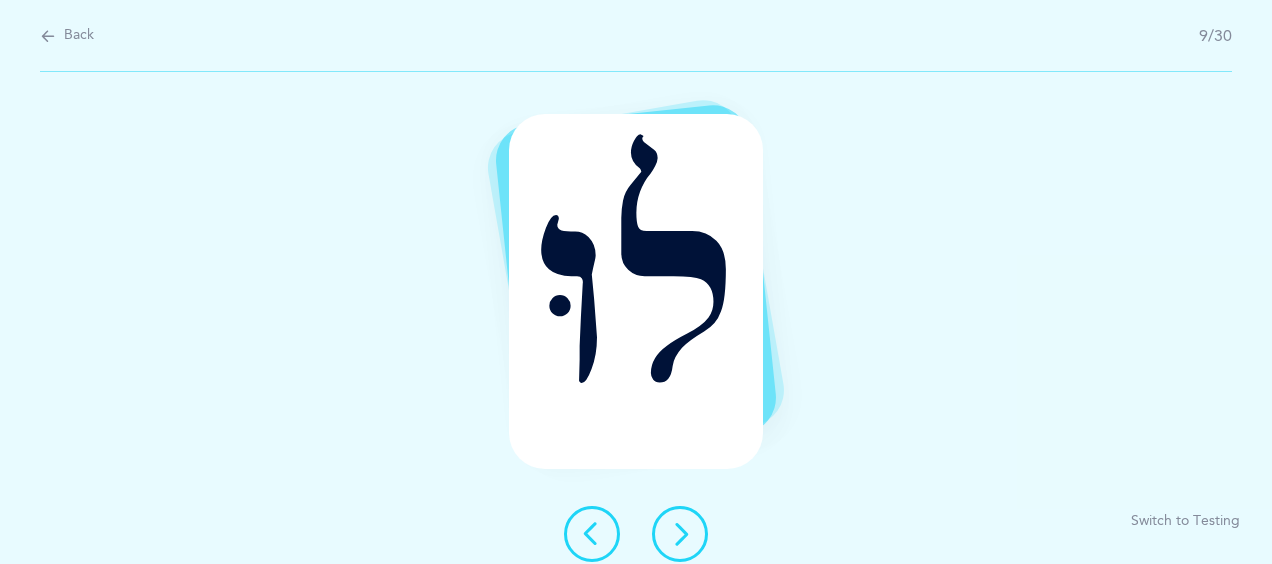 click at bounding box center (680, 534) 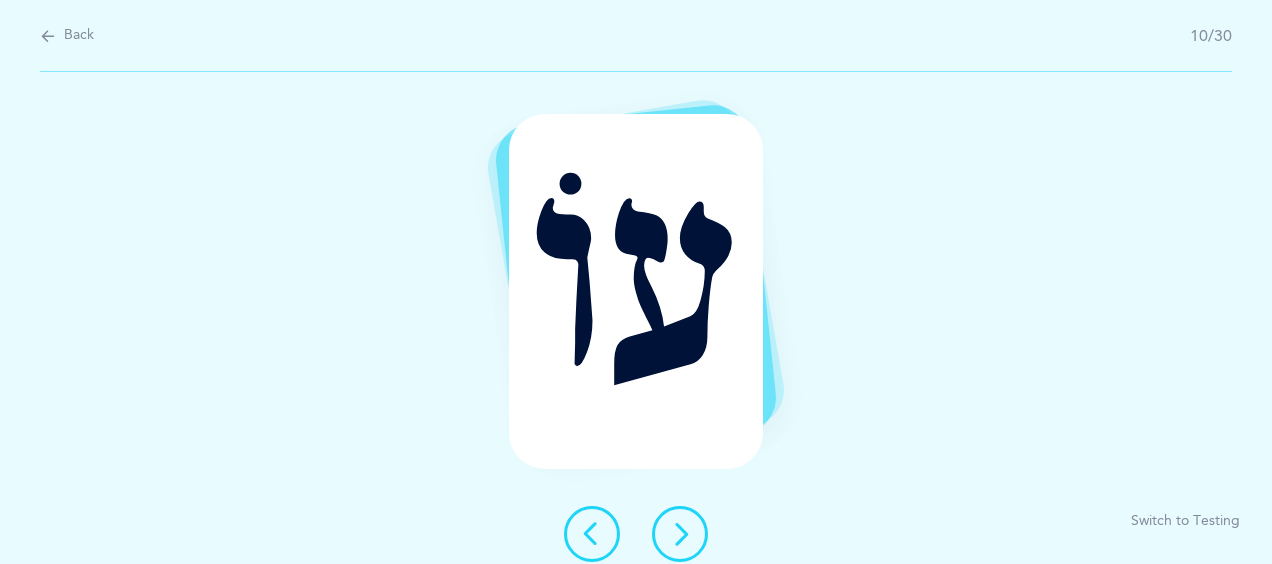 click at bounding box center (680, 534) 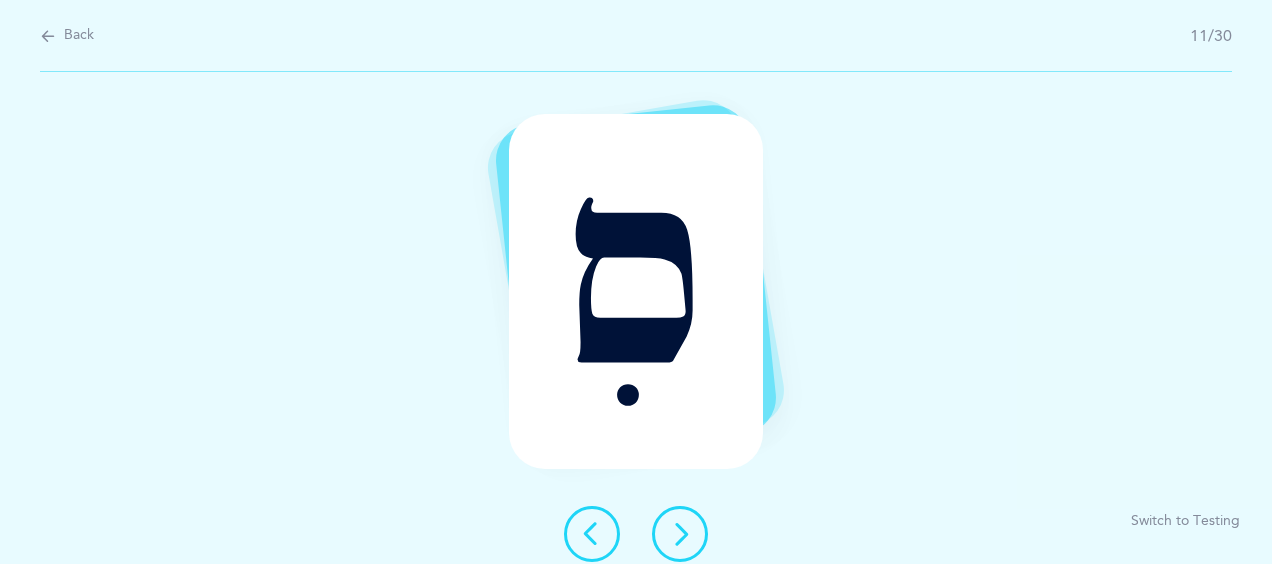 click at bounding box center [680, 534] 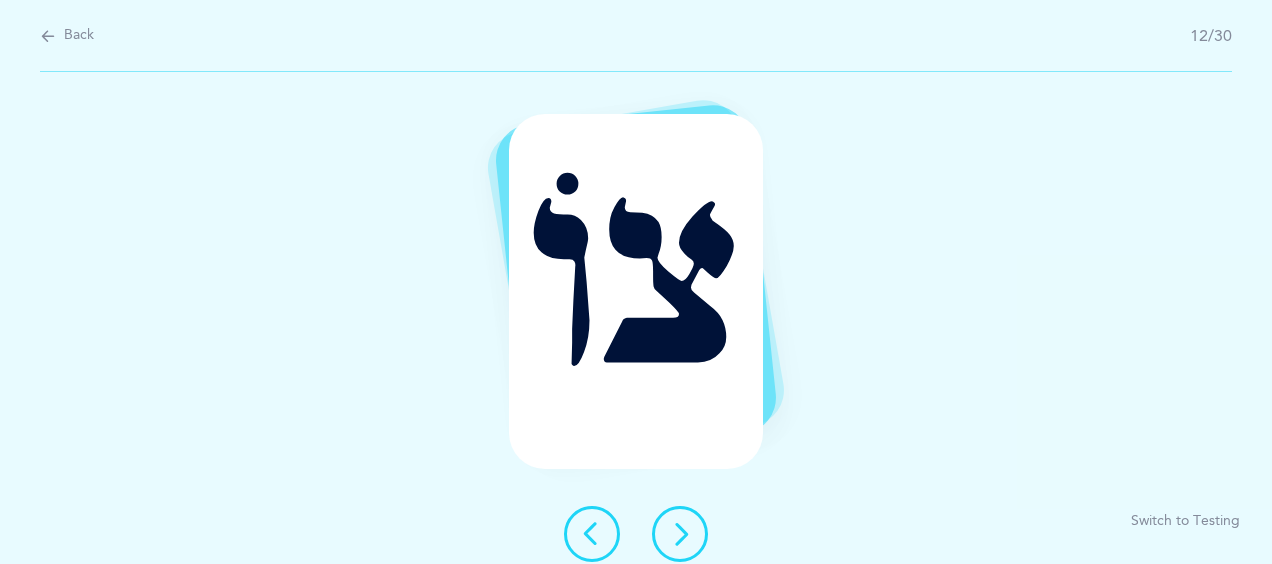 click at bounding box center (680, 534) 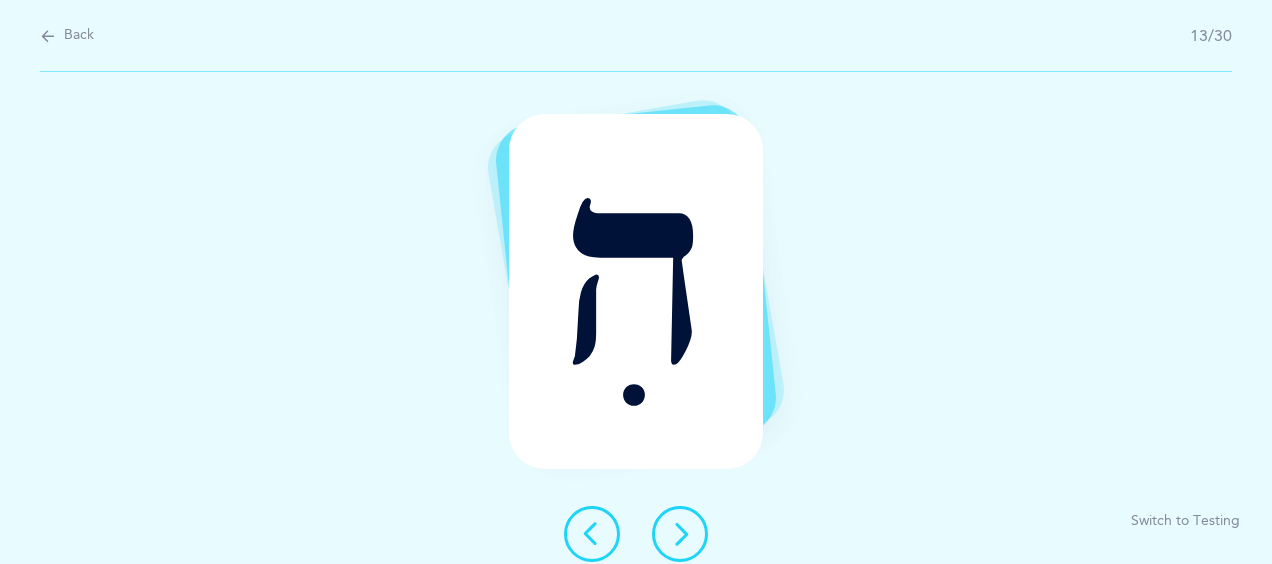 click at bounding box center (680, 534) 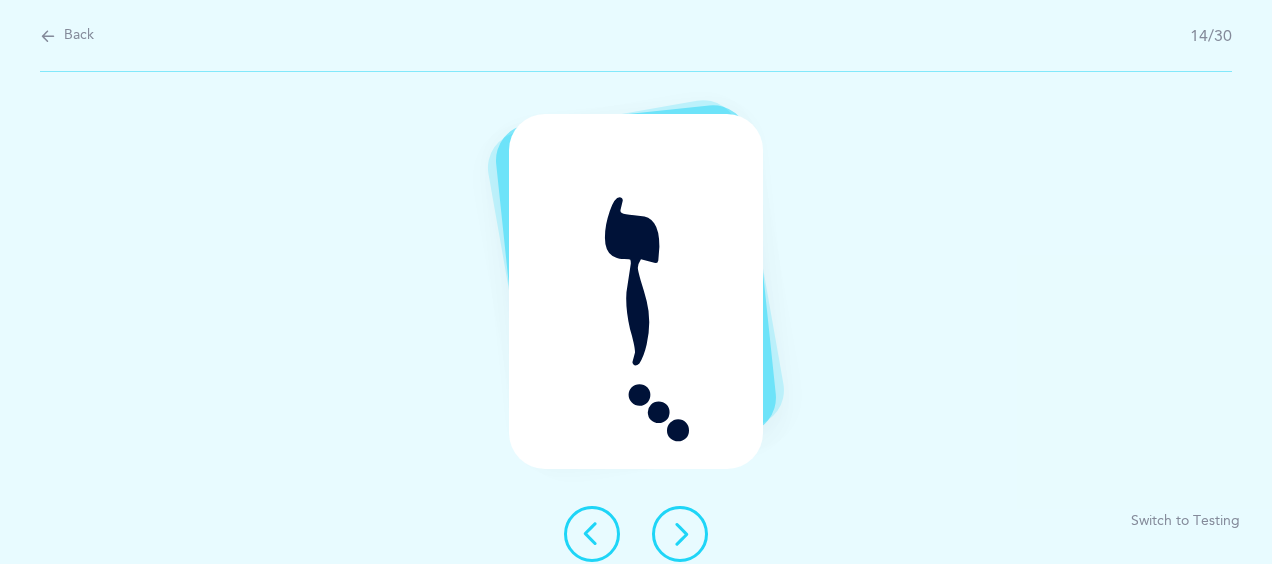 click at bounding box center [680, 534] 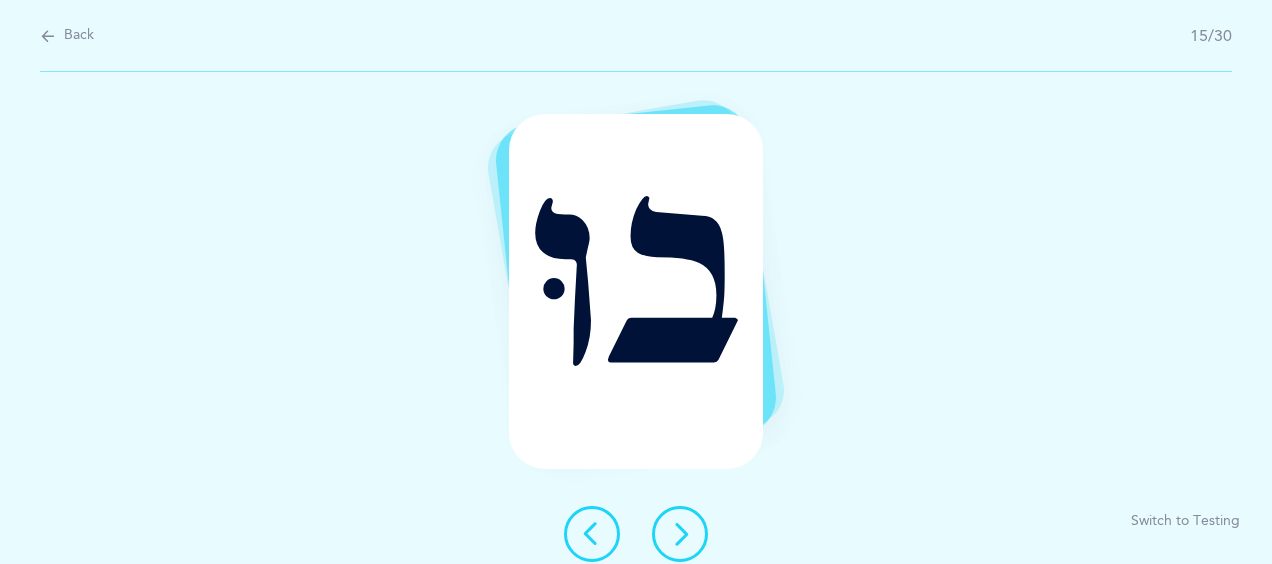 click at bounding box center [680, 534] 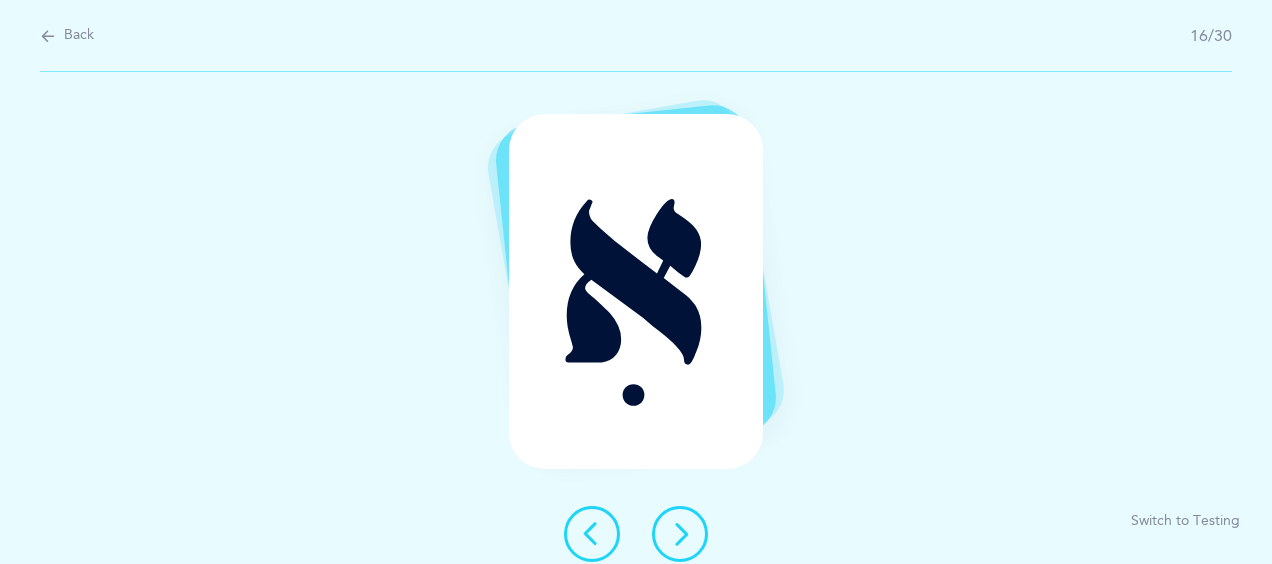 click at bounding box center (680, 534) 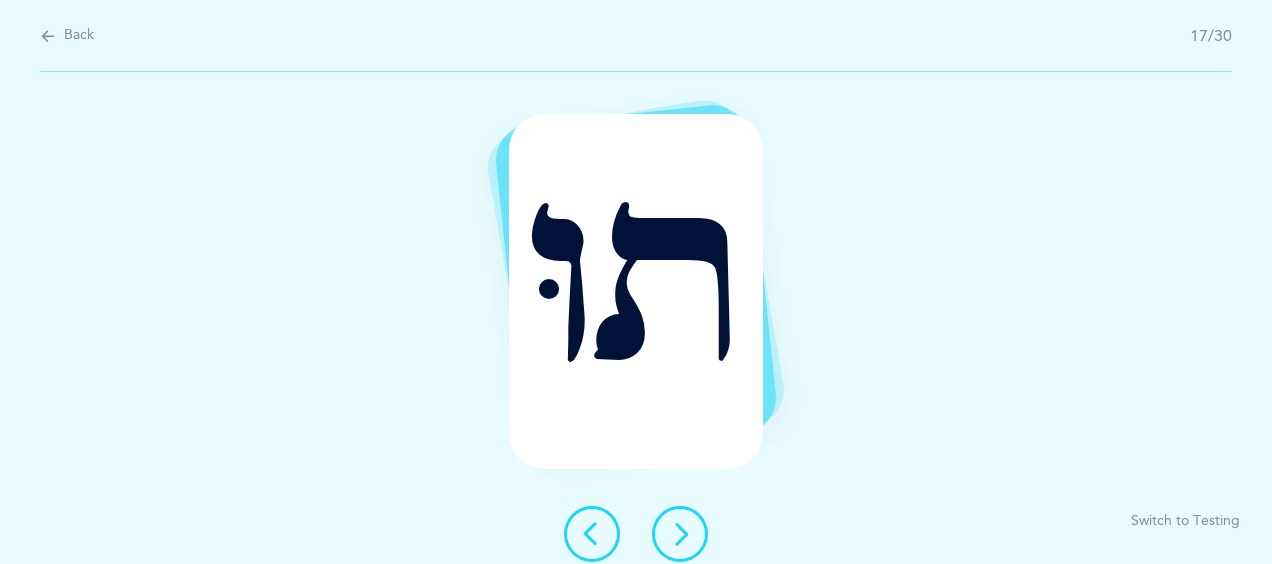 click at bounding box center [680, 534] 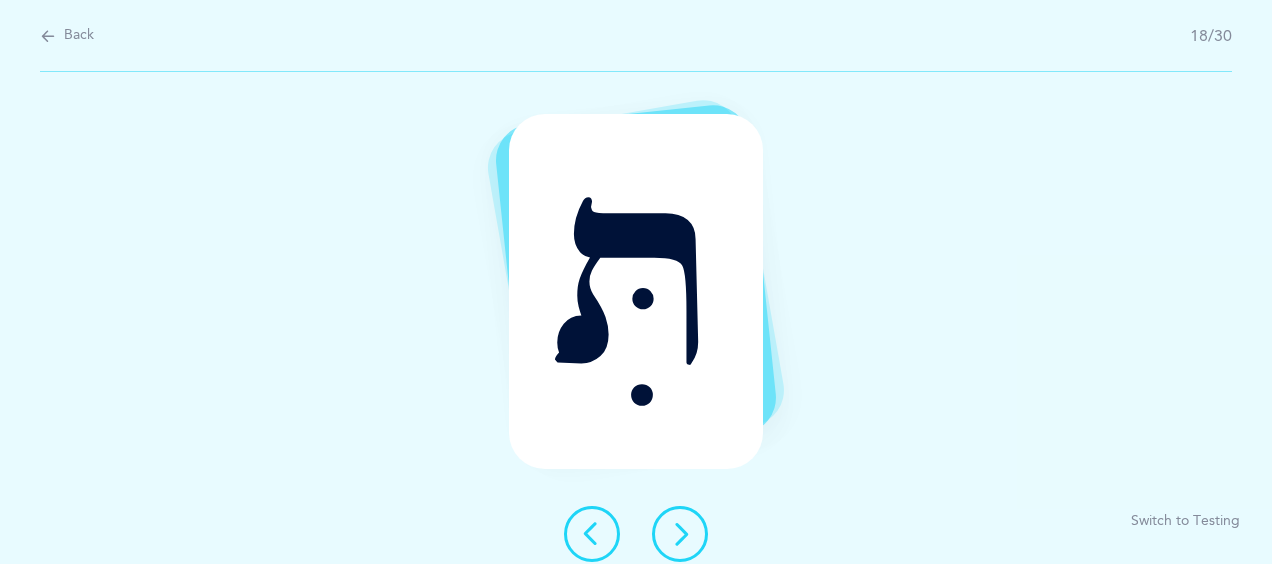click at bounding box center (680, 534) 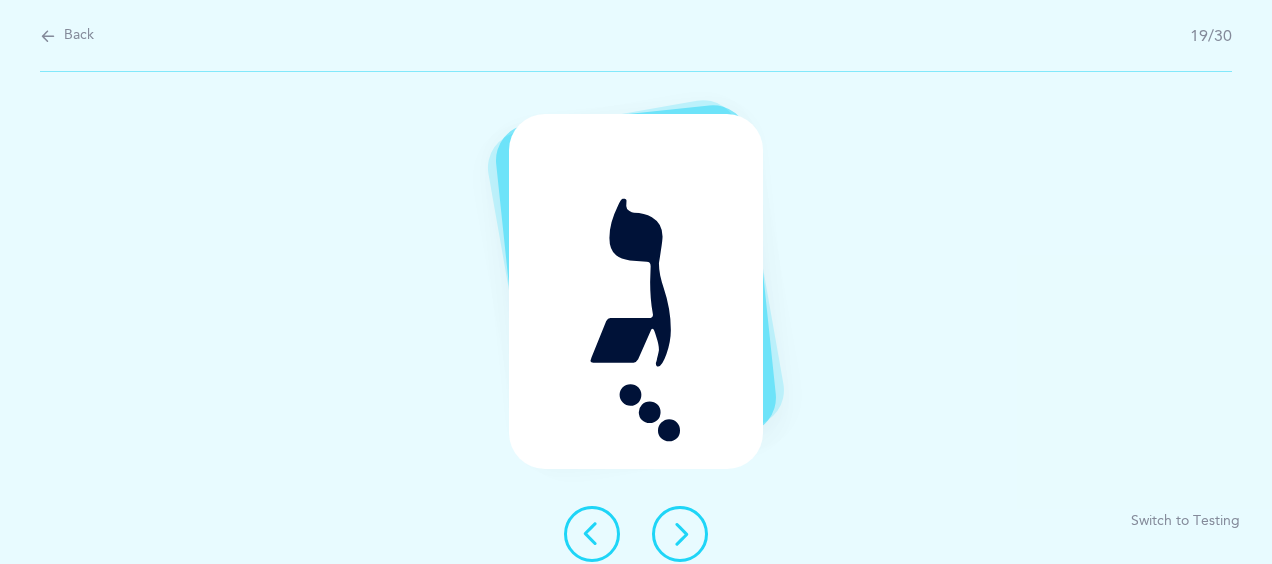 click at bounding box center (680, 534) 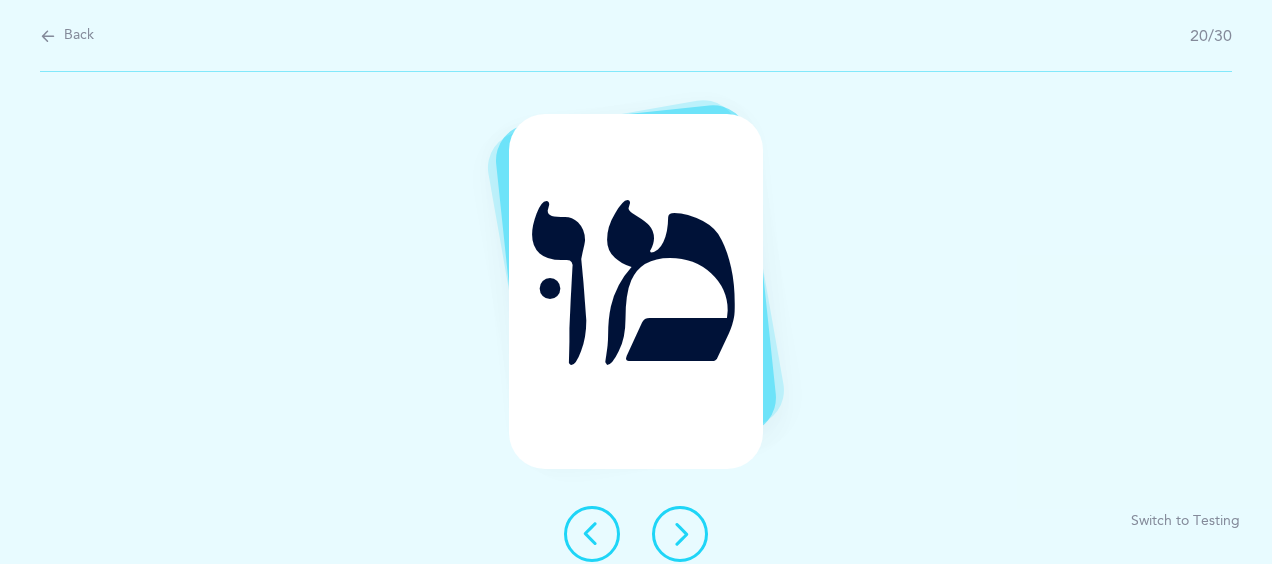 click at bounding box center [680, 534] 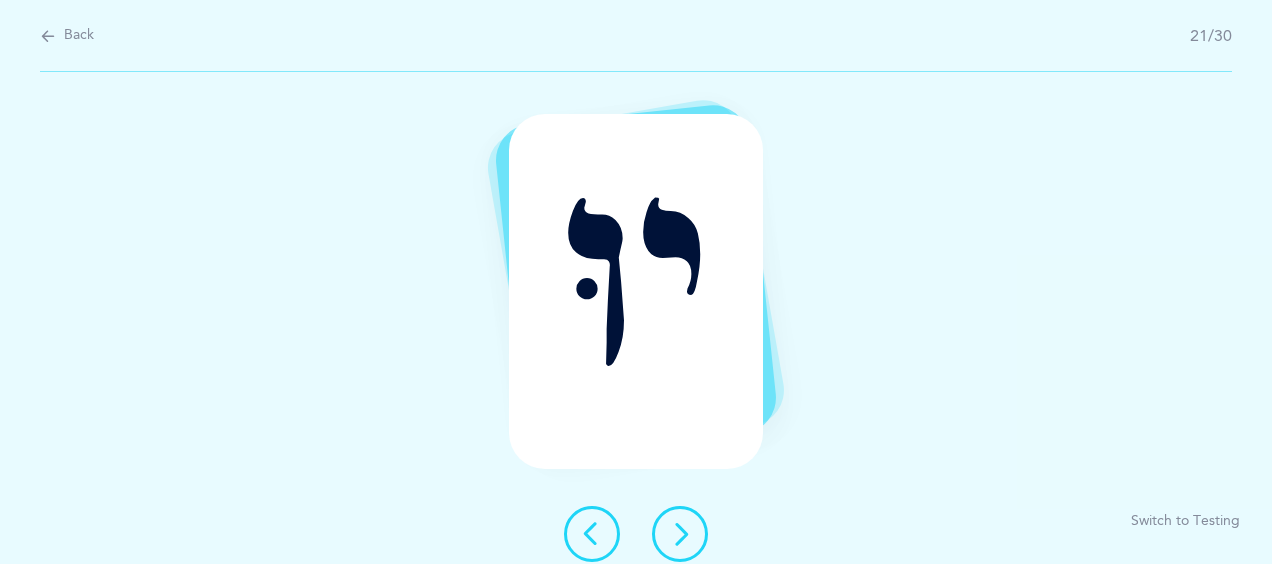 click at bounding box center [680, 534] 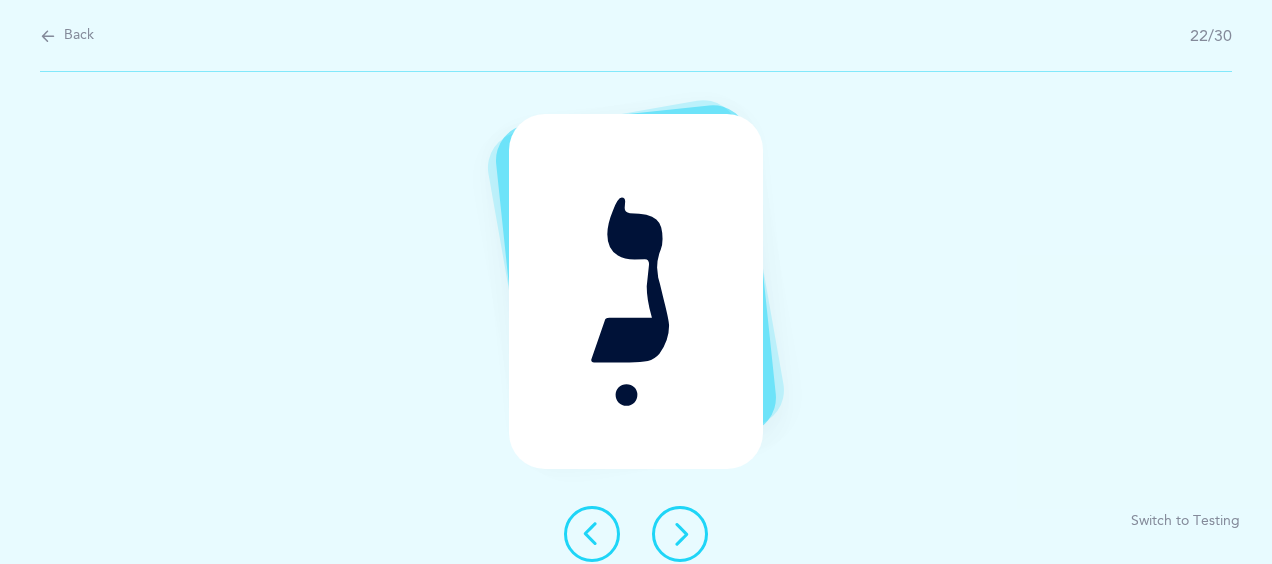 click at bounding box center (680, 534) 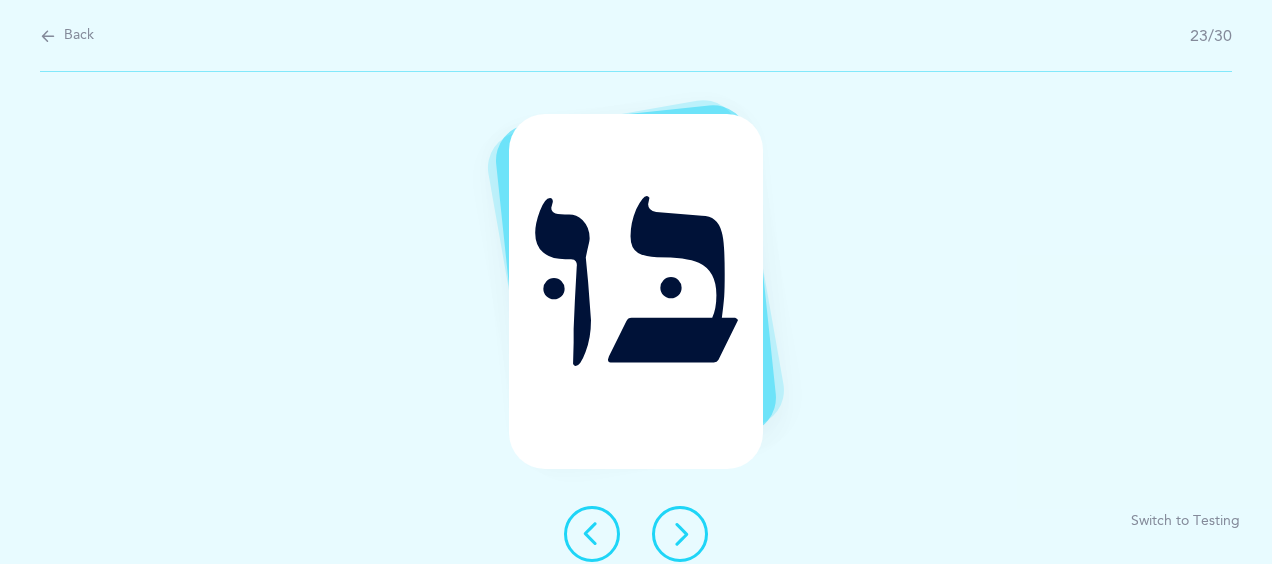 click at bounding box center [680, 534] 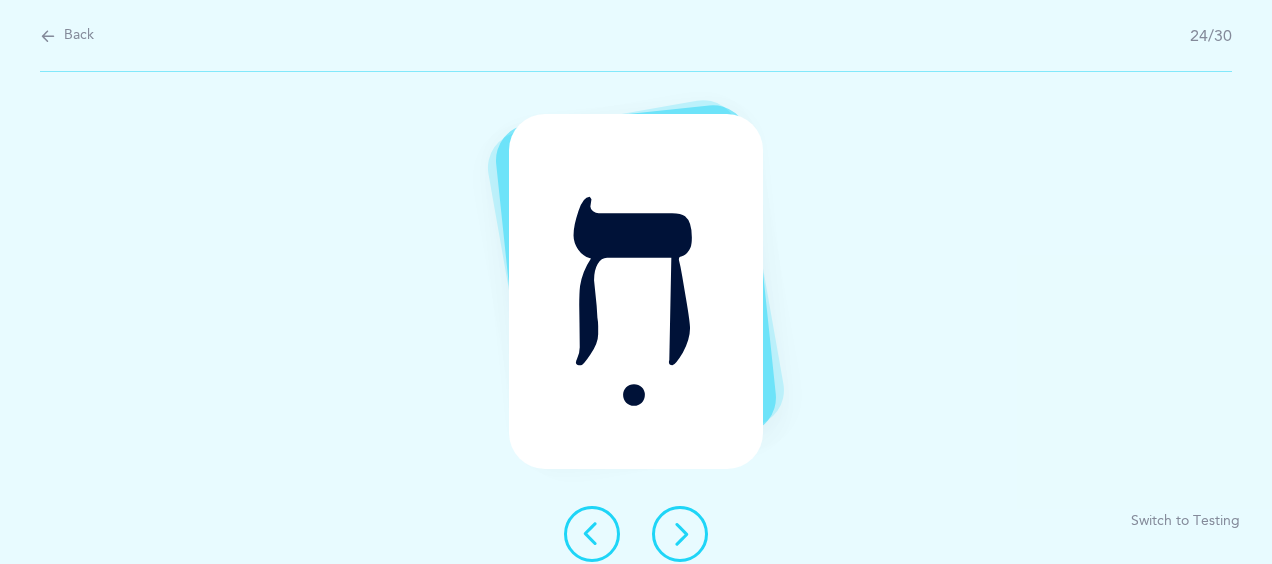 click at bounding box center [680, 534] 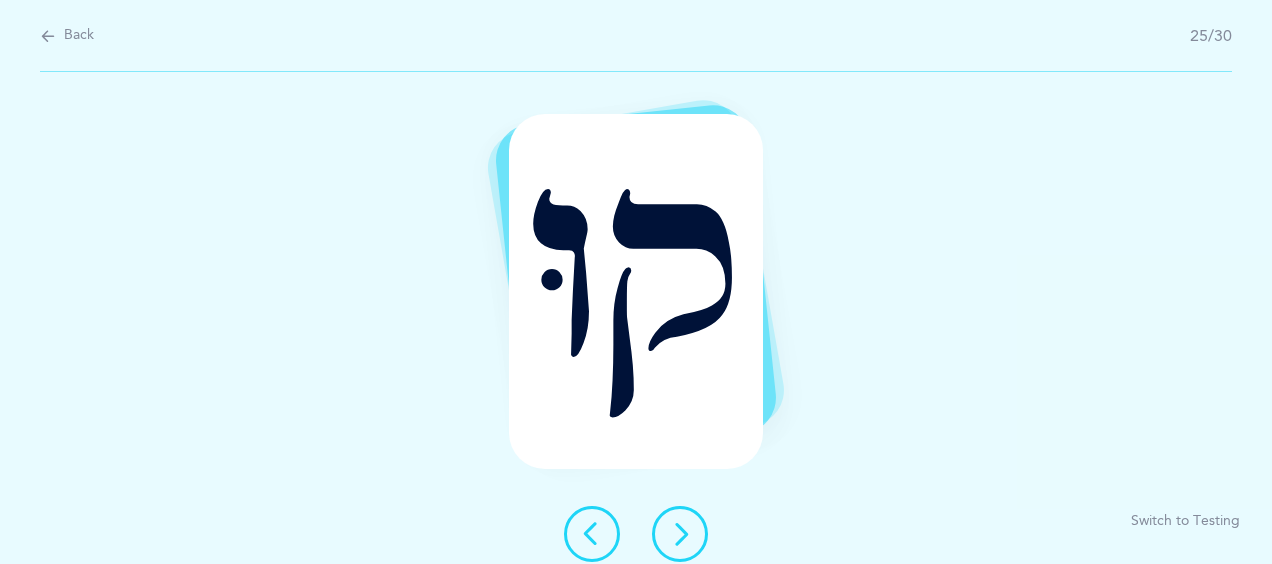 click at bounding box center (680, 534) 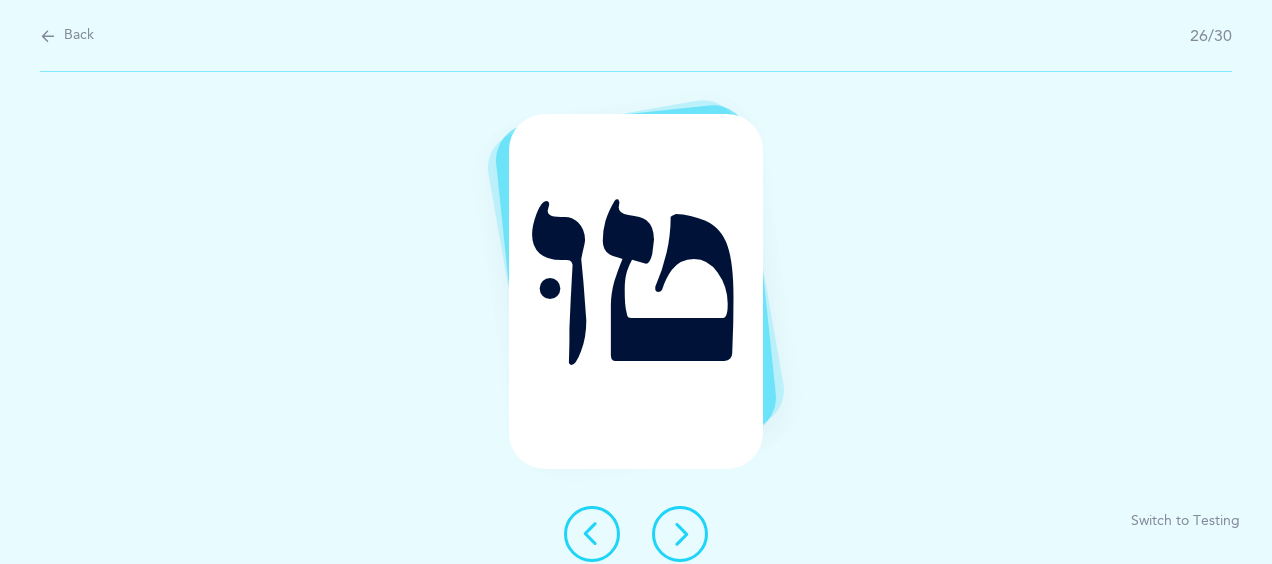 click at bounding box center (680, 534) 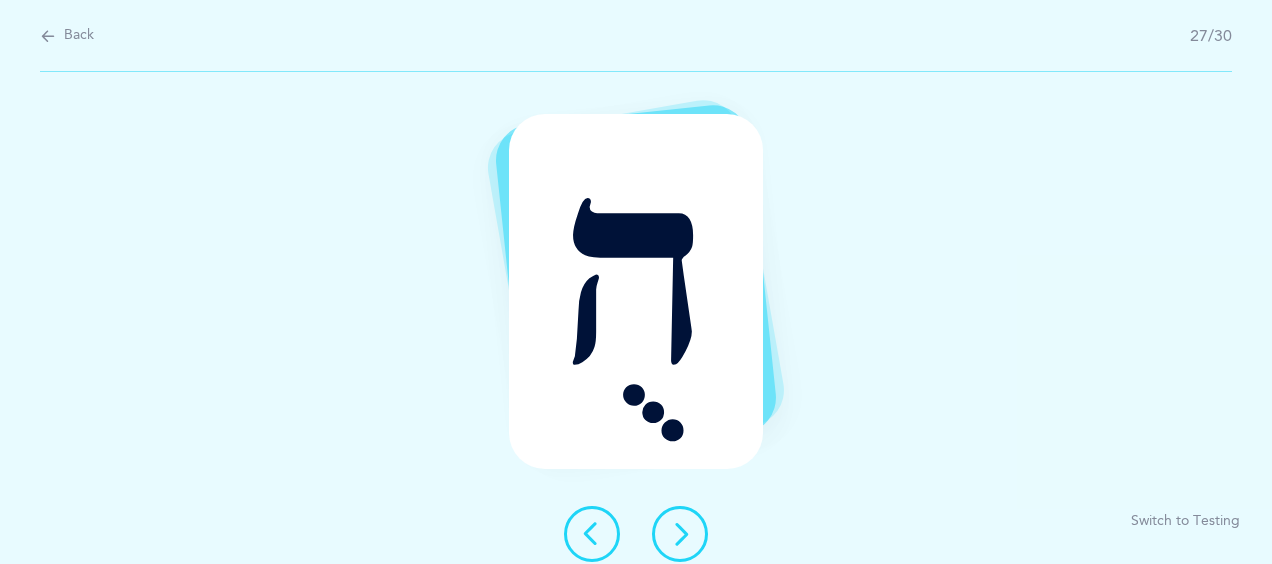 click at bounding box center [680, 534] 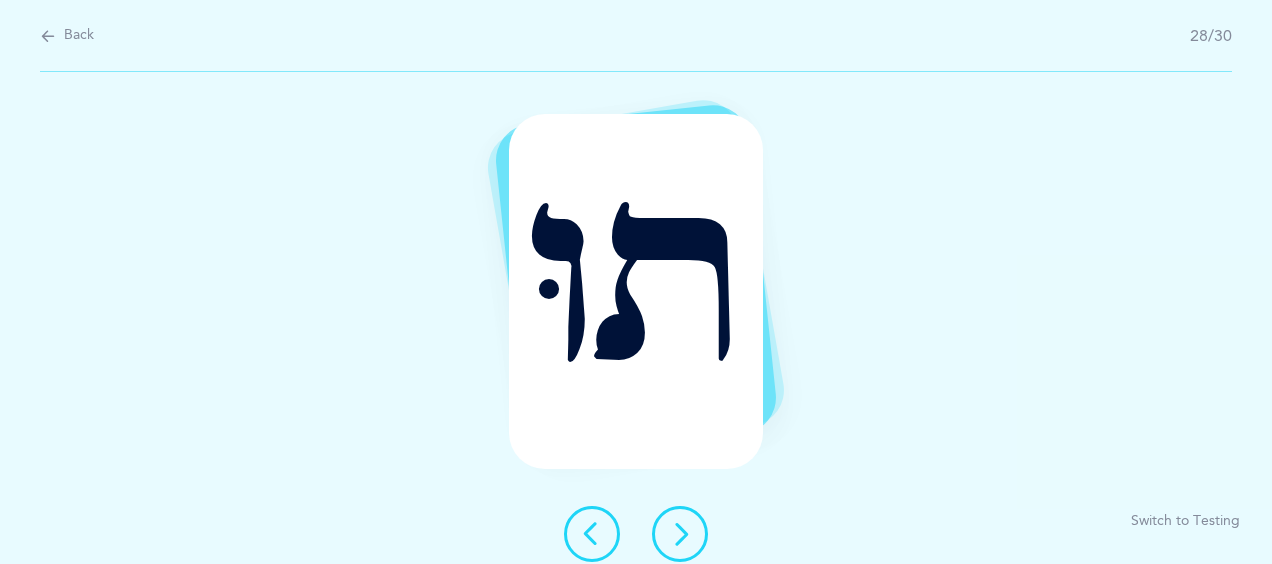 click at bounding box center (680, 534) 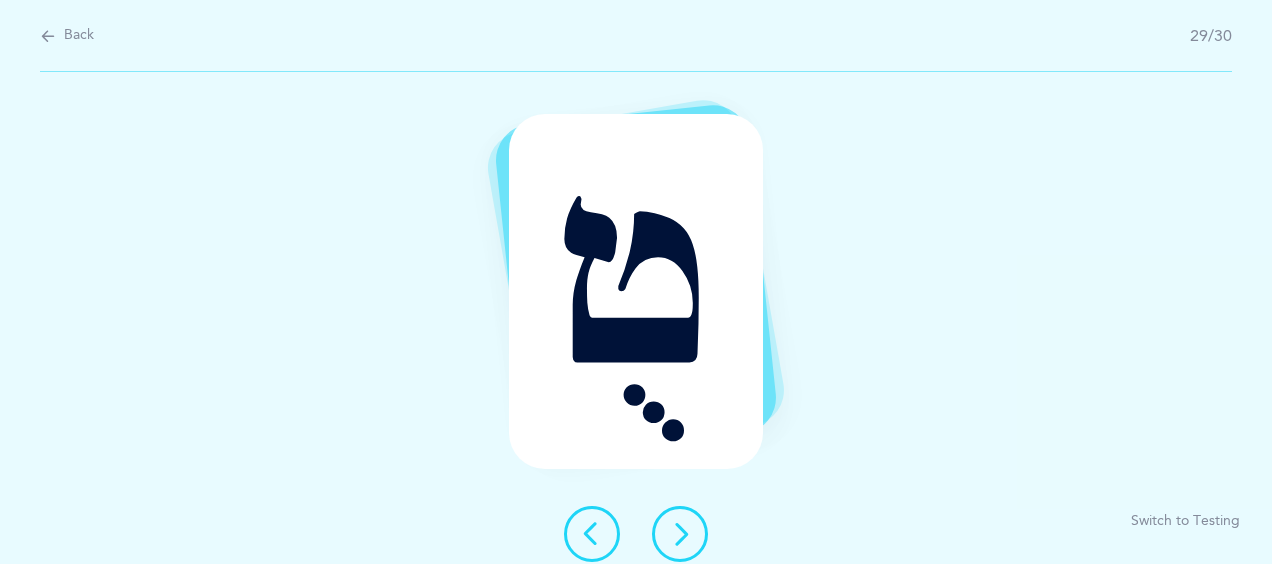 click at bounding box center (680, 534) 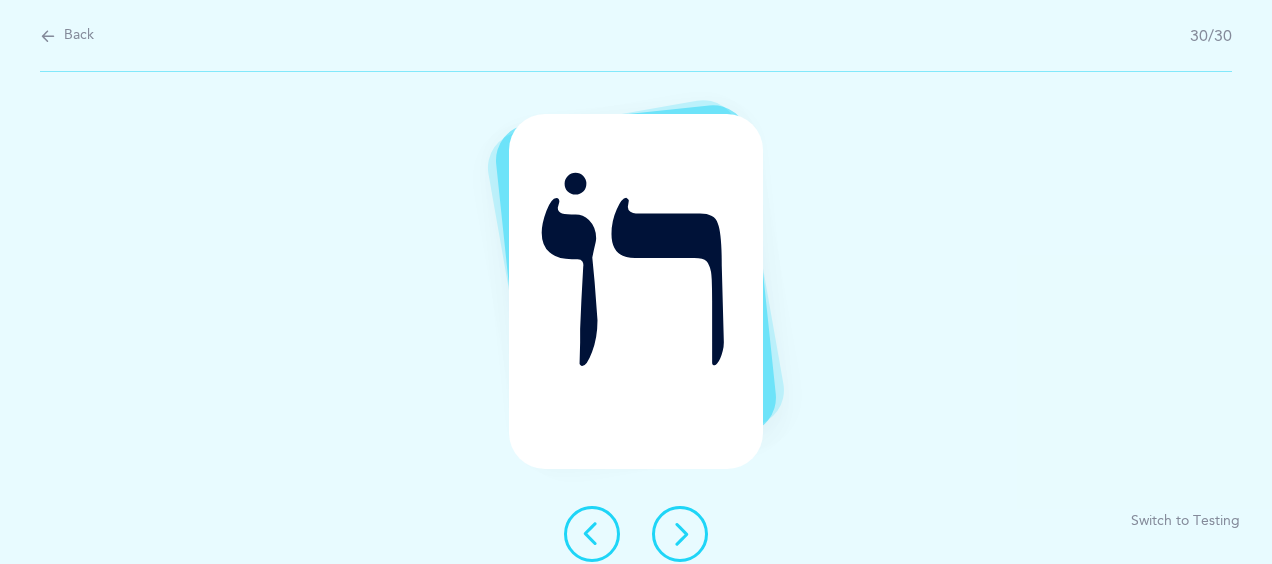 click at bounding box center (680, 534) 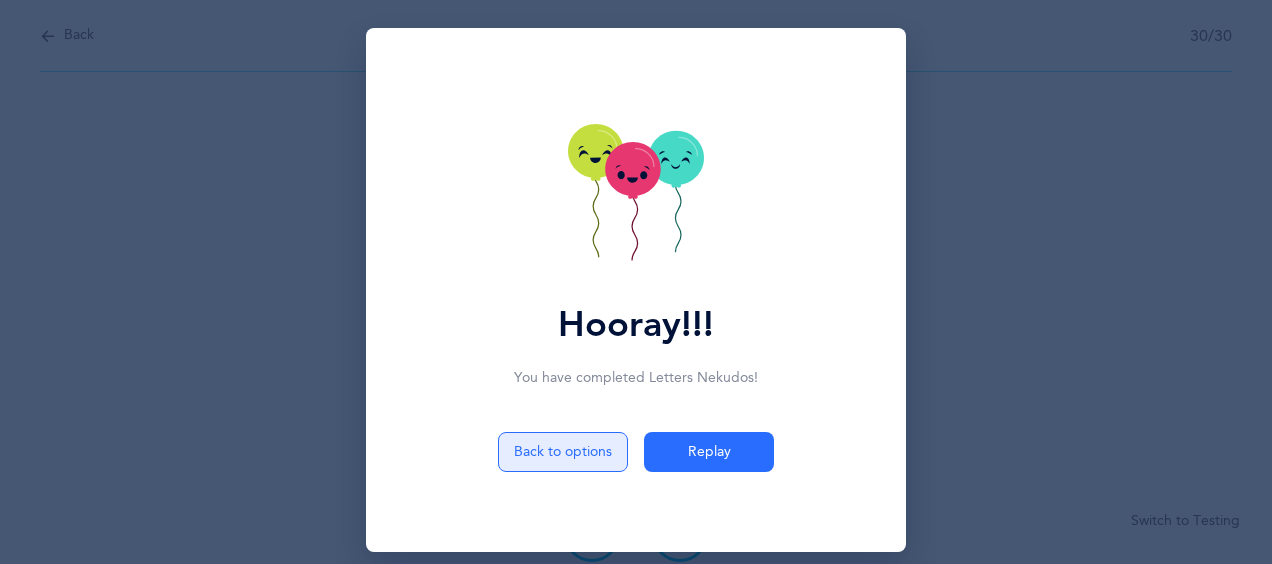 click on "Back to options" at bounding box center (563, 452) 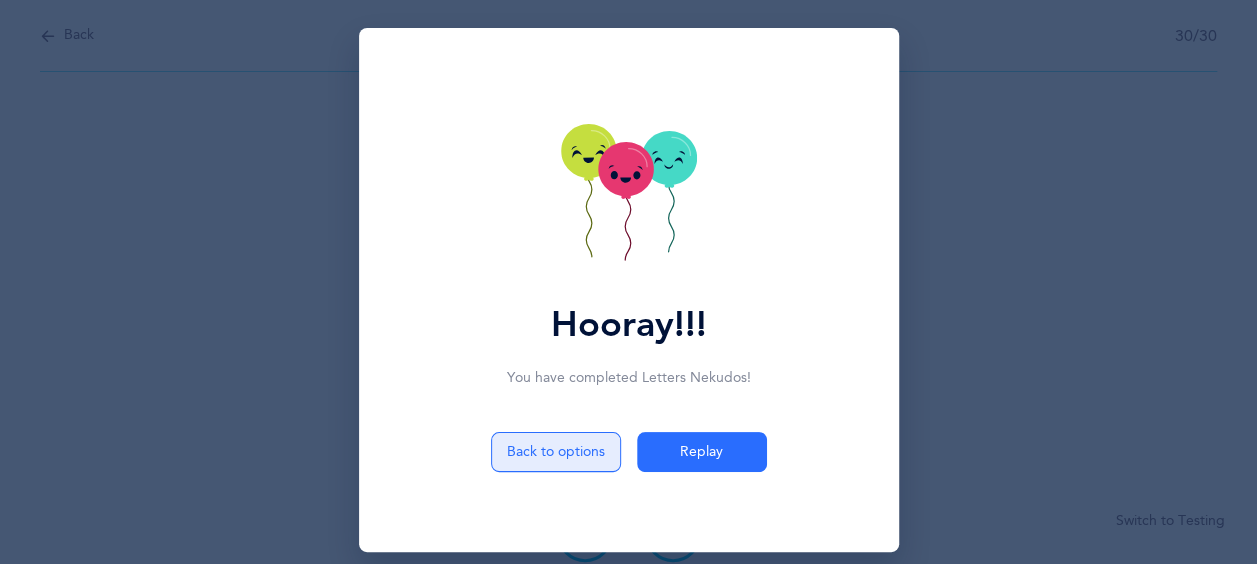 select on "4" 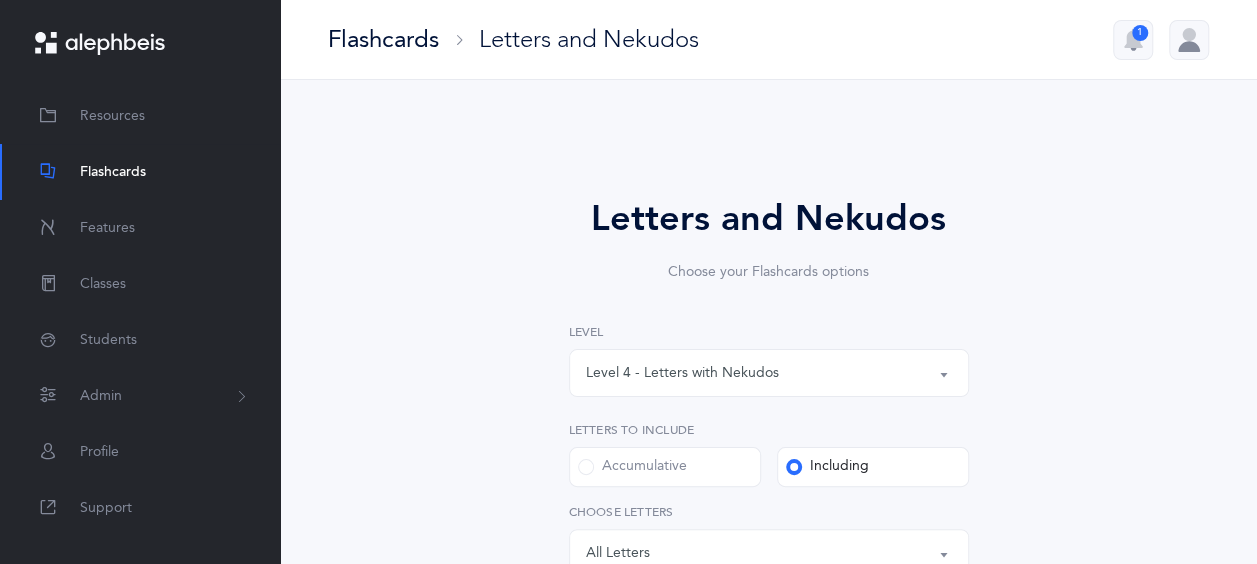 scroll, scrollTop: 107, scrollLeft: 0, axis: vertical 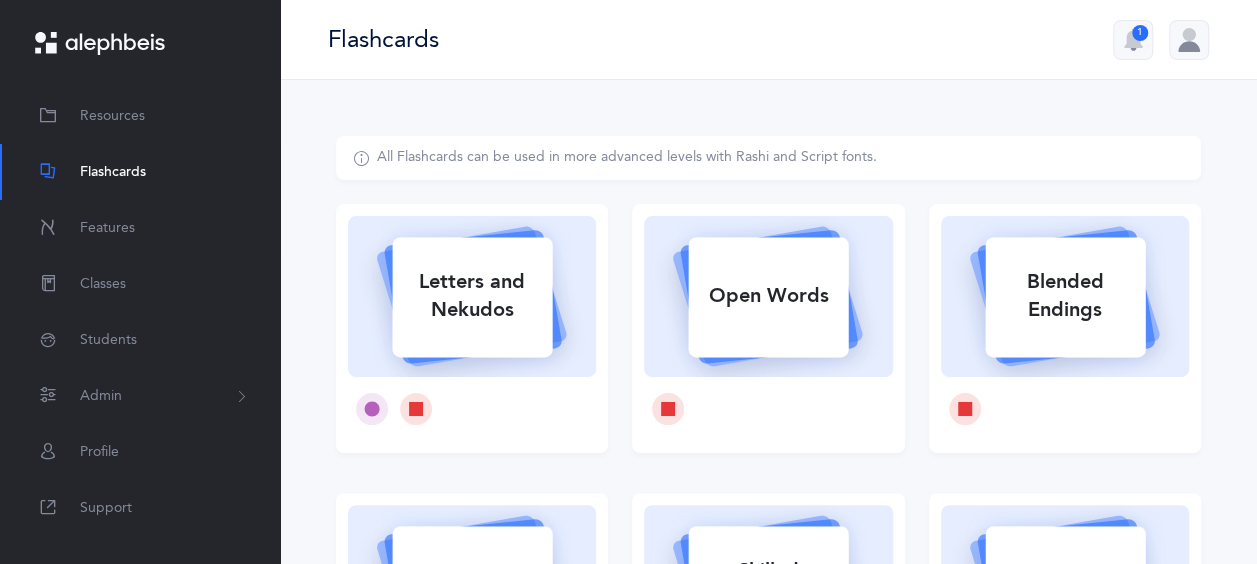 click on "Open Words" at bounding box center [768, 296] 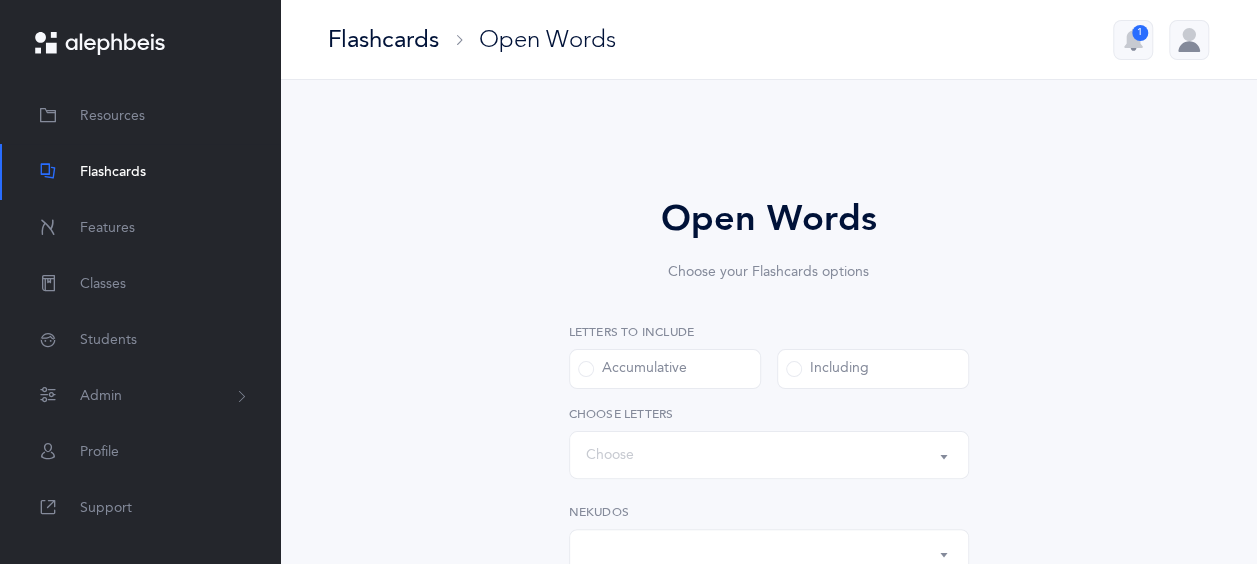 select on "all" 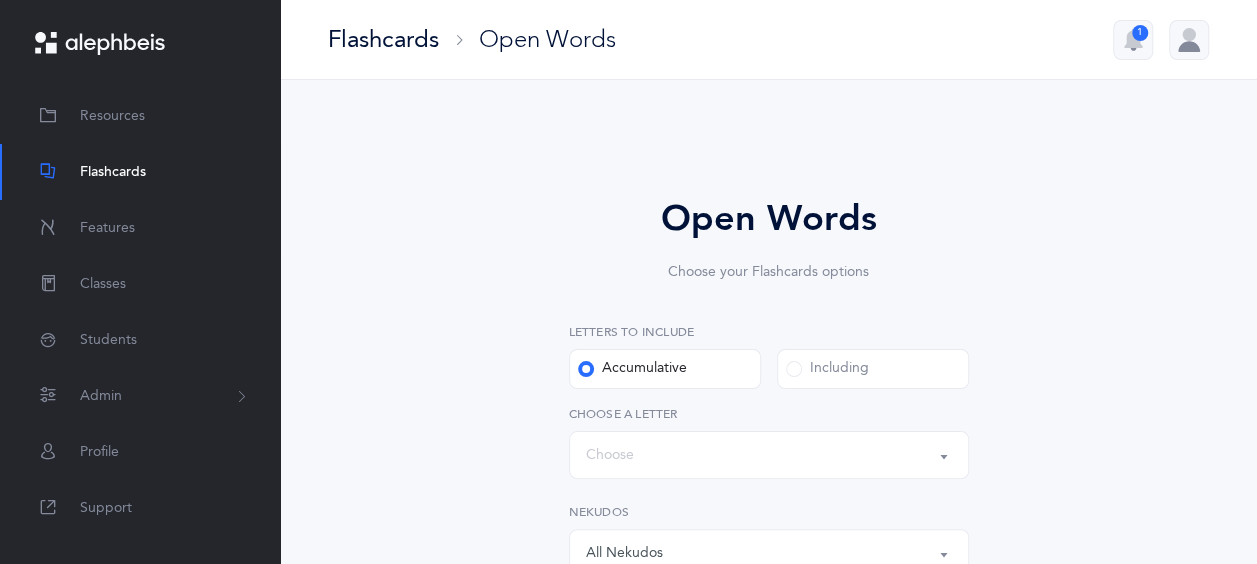 click at bounding box center (794, 369) 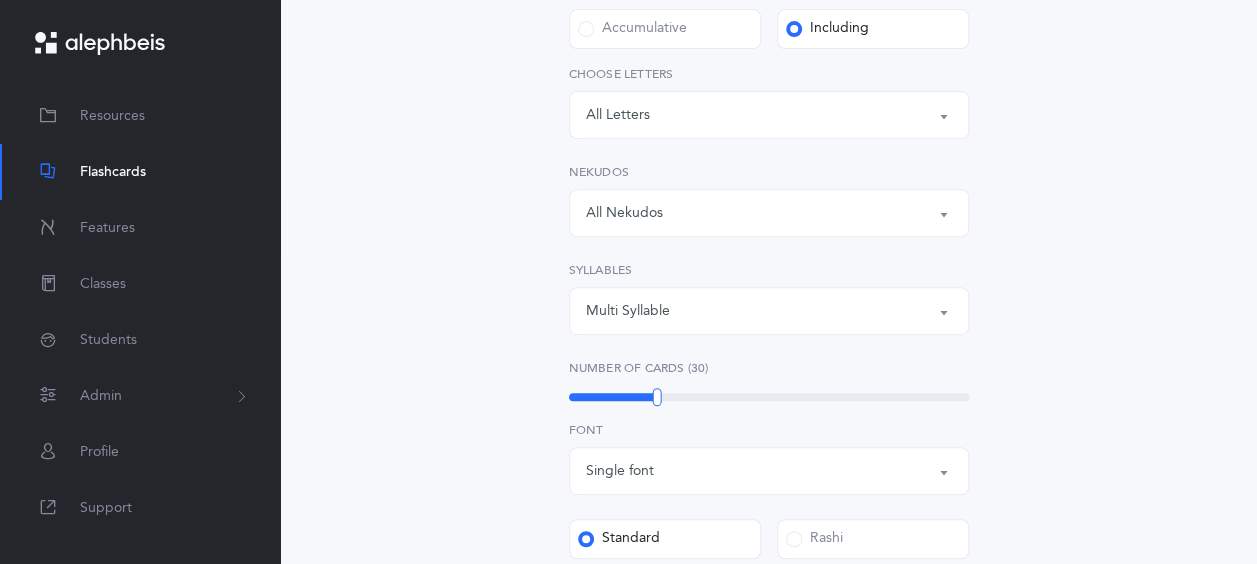 scroll, scrollTop: 353, scrollLeft: 0, axis: vertical 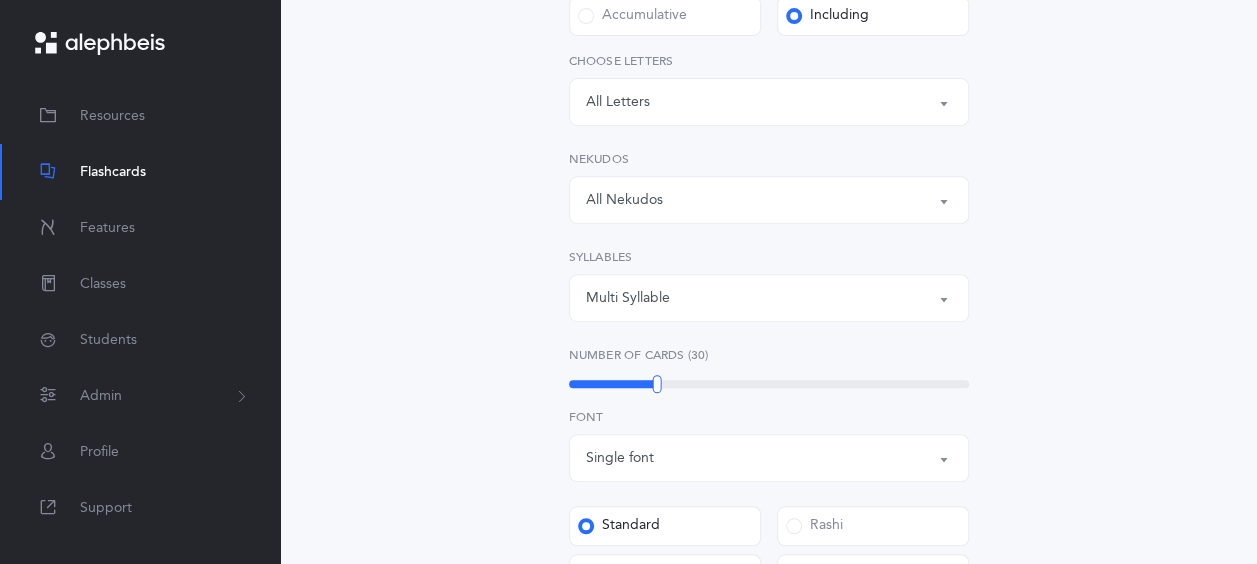 click on "All Nekudos" at bounding box center (769, 200) 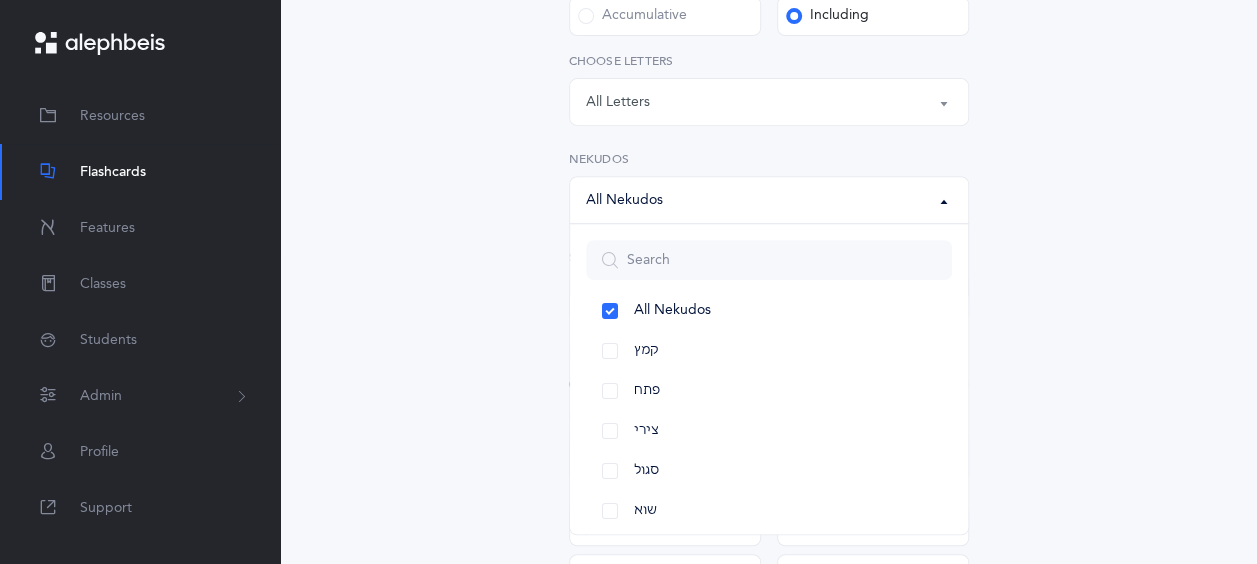 scroll, scrollTop: 19, scrollLeft: 0, axis: vertical 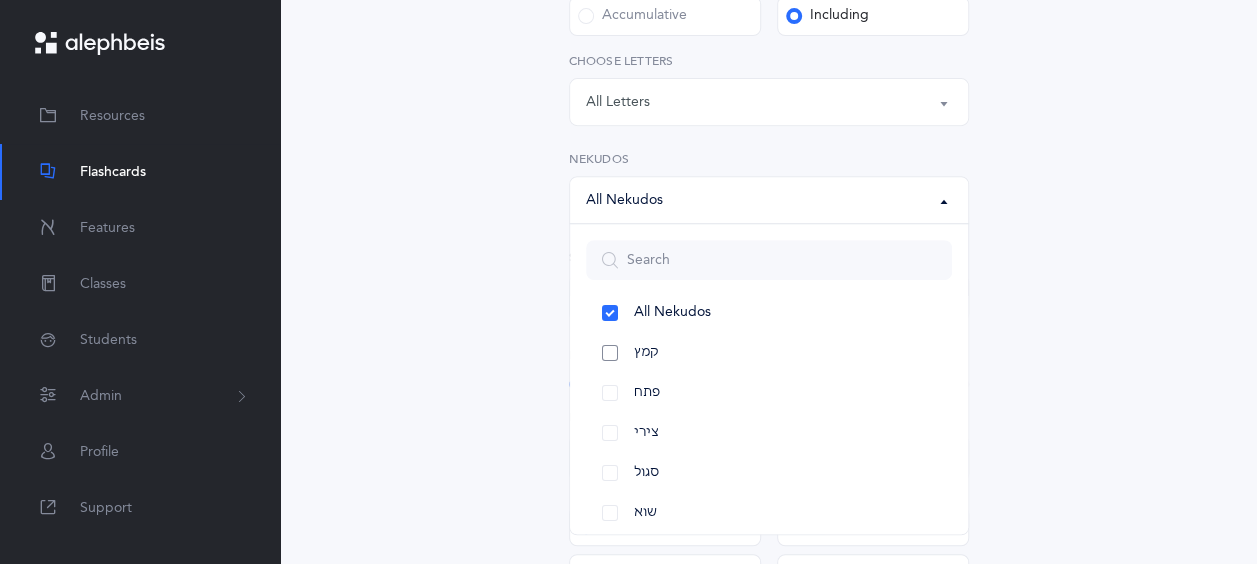 click on "קמץ" at bounding box center [769, 353] 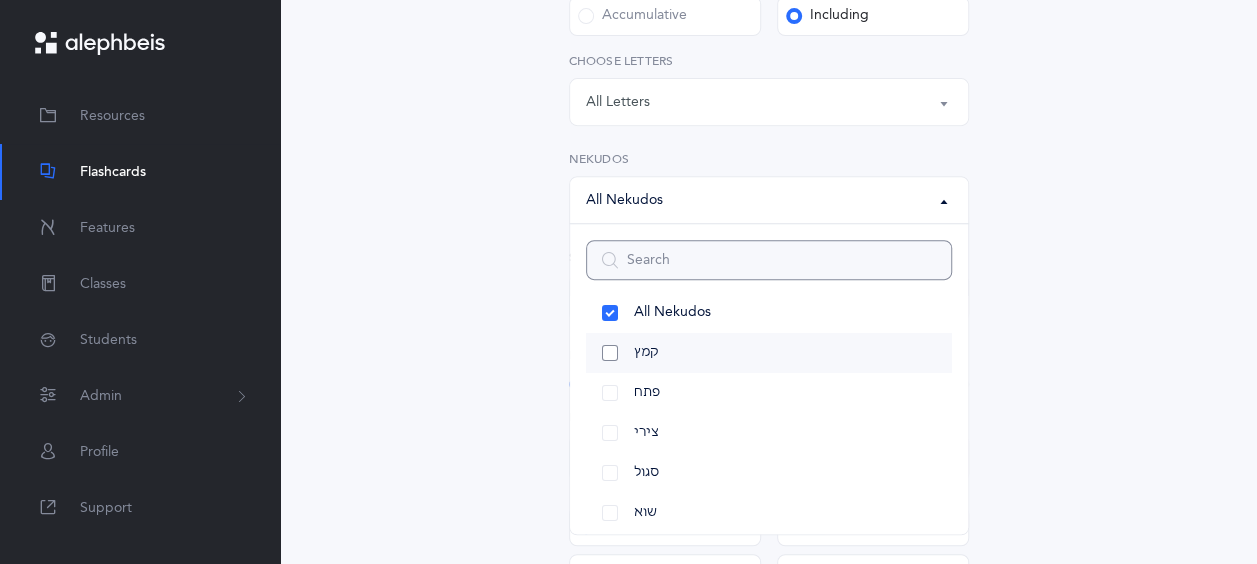 select on "28" 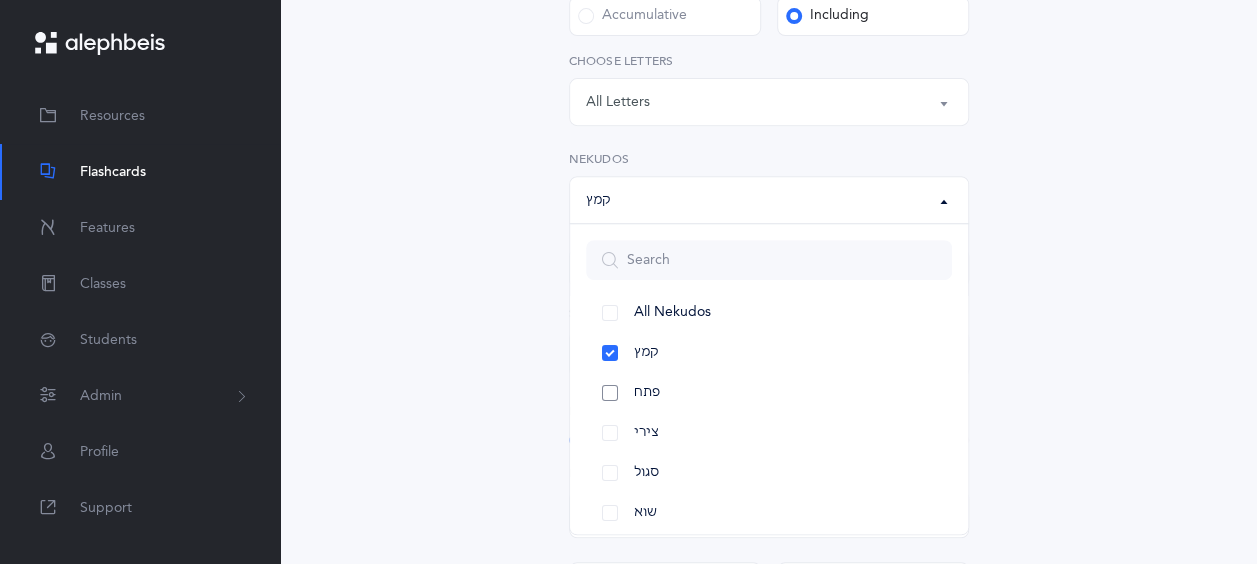 click on "פתח" at bounding box center (769, 393) 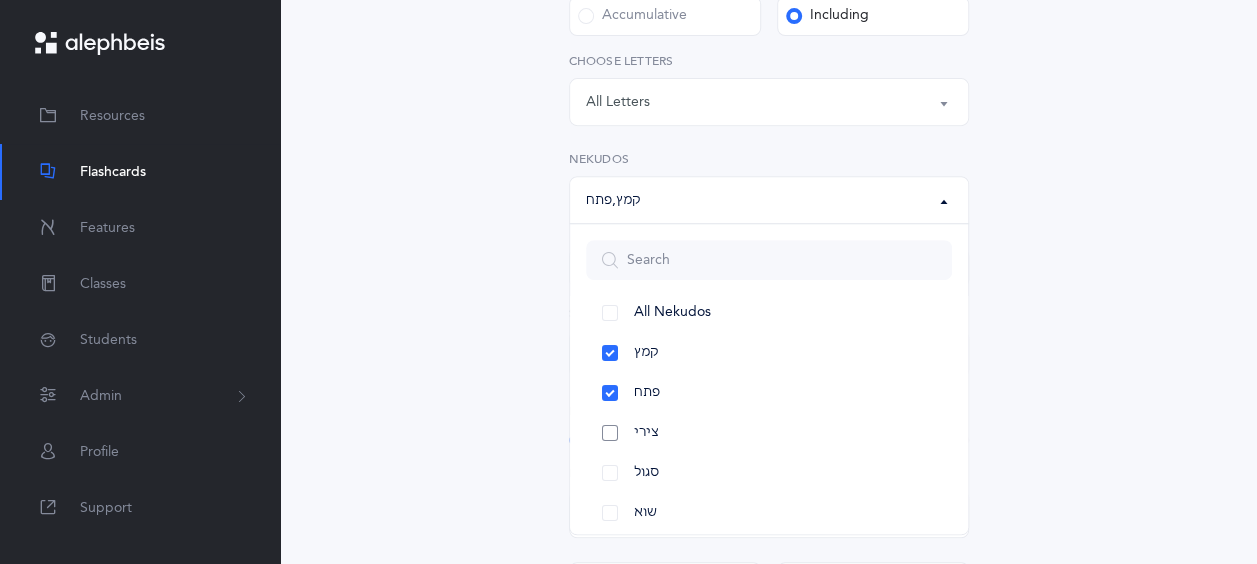 click on "צירי" at bounding box center [769, 433] 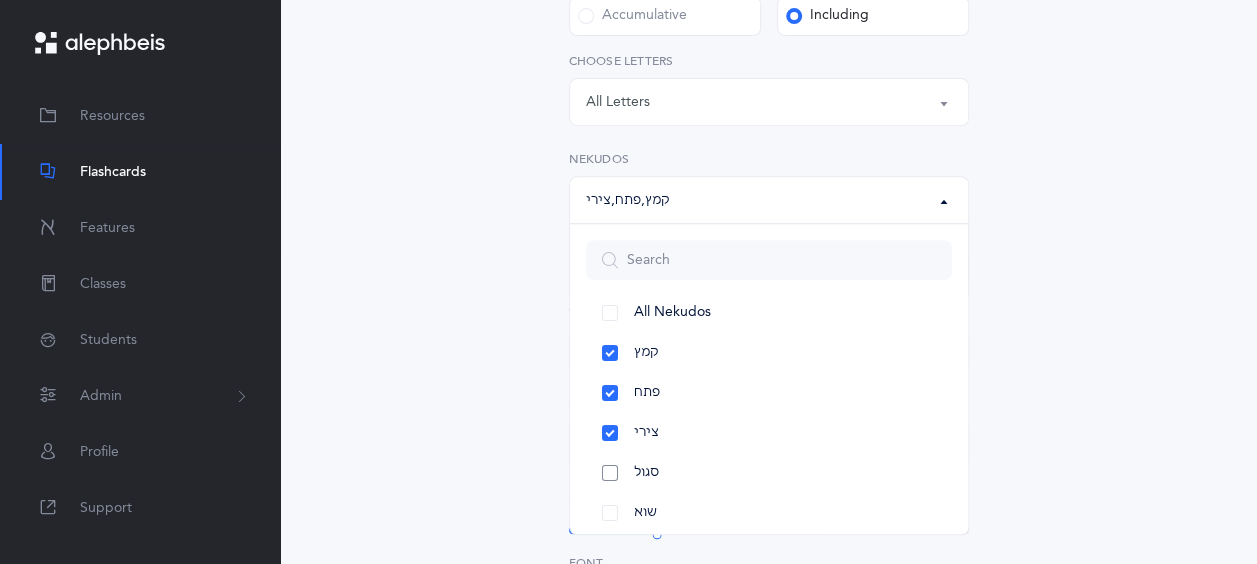 click on "סגול" at bounding box center [769, 473] 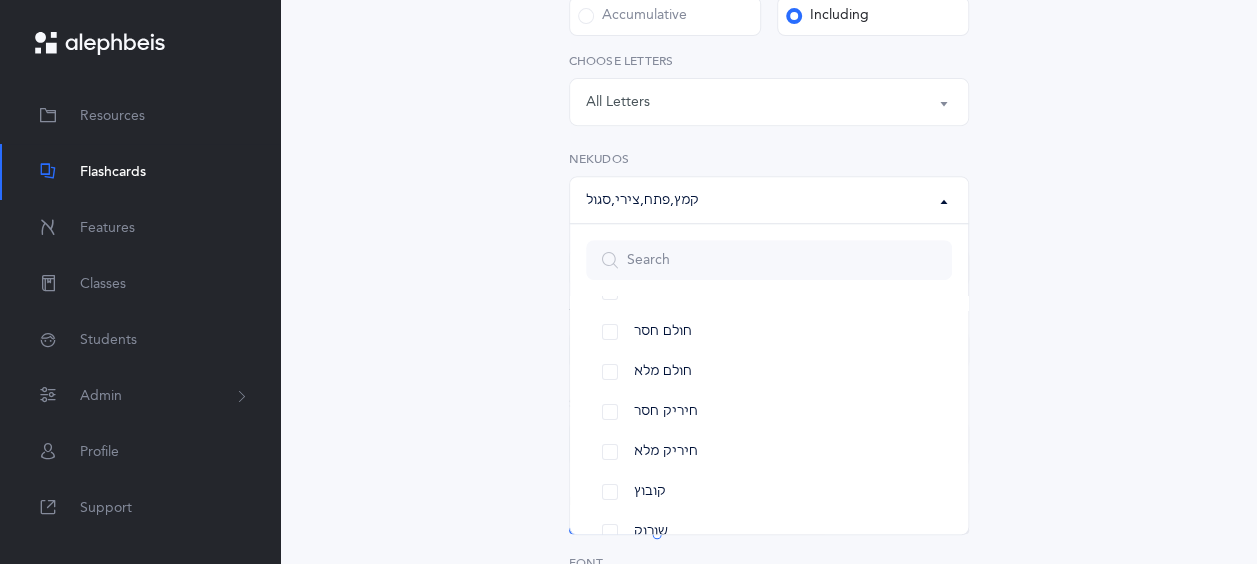 scroll, scrollTop: 247, scrollLeft: 0, axis: vertical 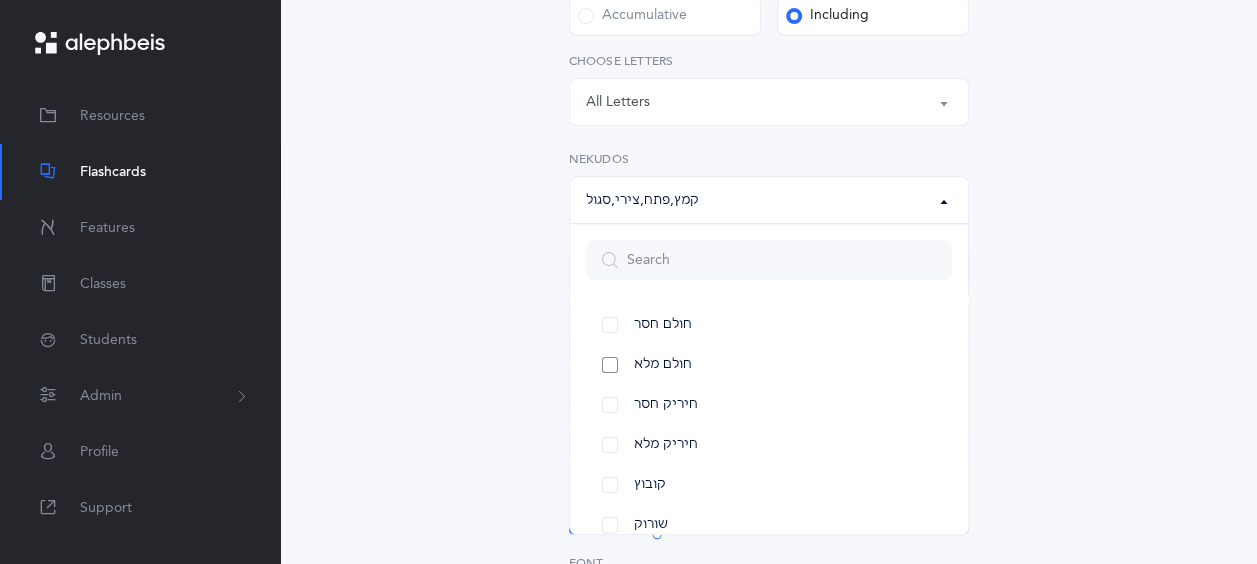 click on "חולם מלא" at bounding box center [769, 365] 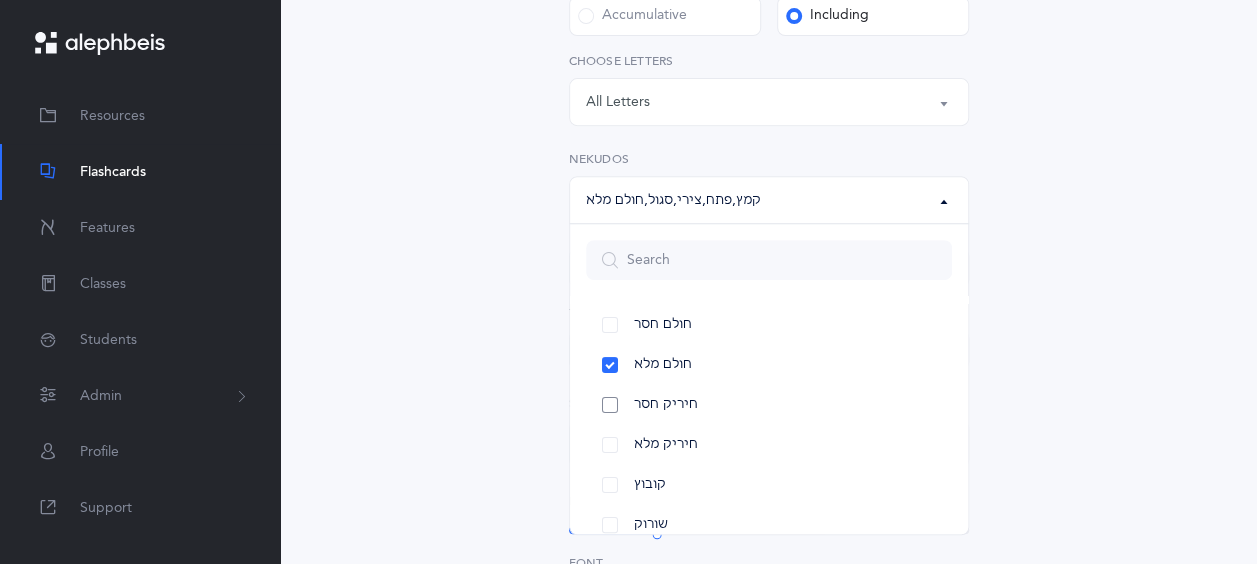 click on "חיריק חסר" at bounding box center (769, 405) 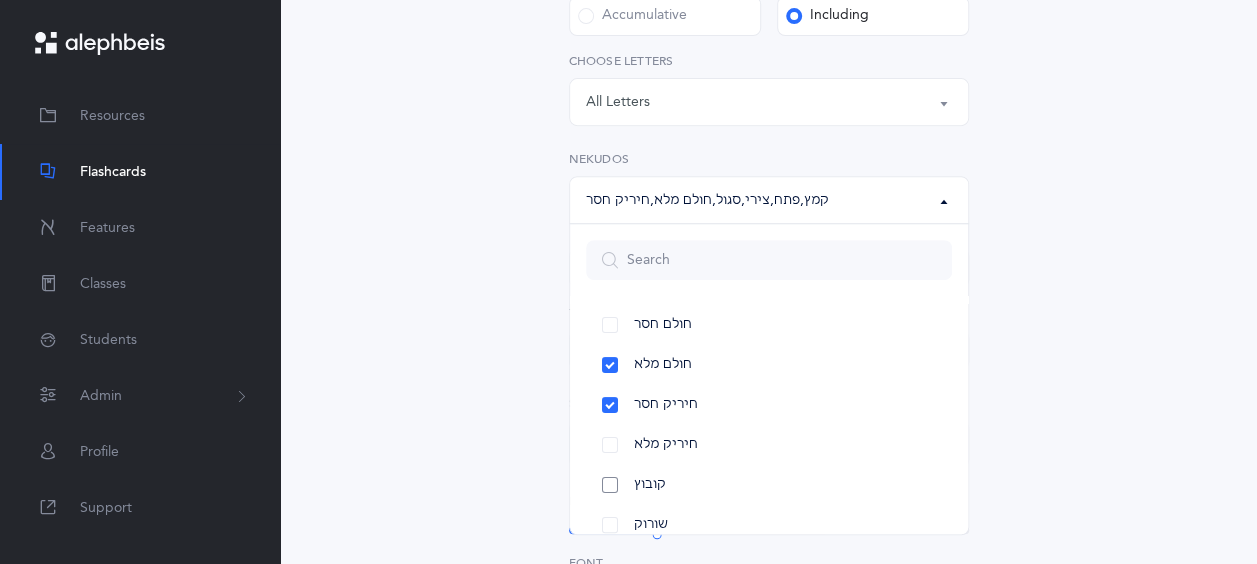 click on "קובוץ" at bounding box center [769, 485] 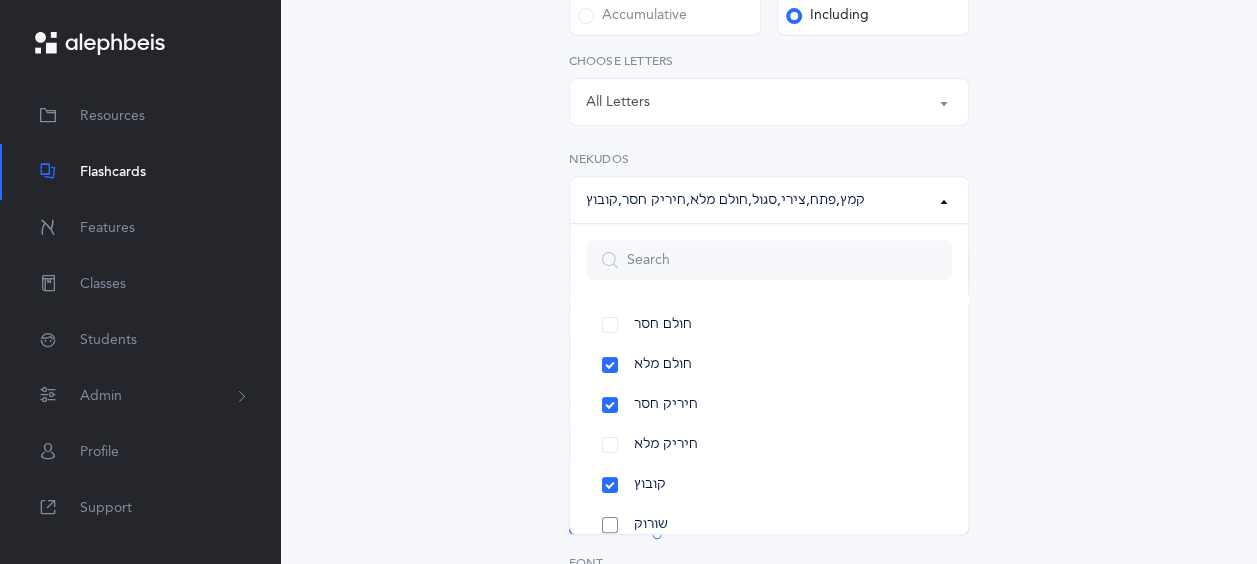click on "שורוק" at bounding box center (769, 525) 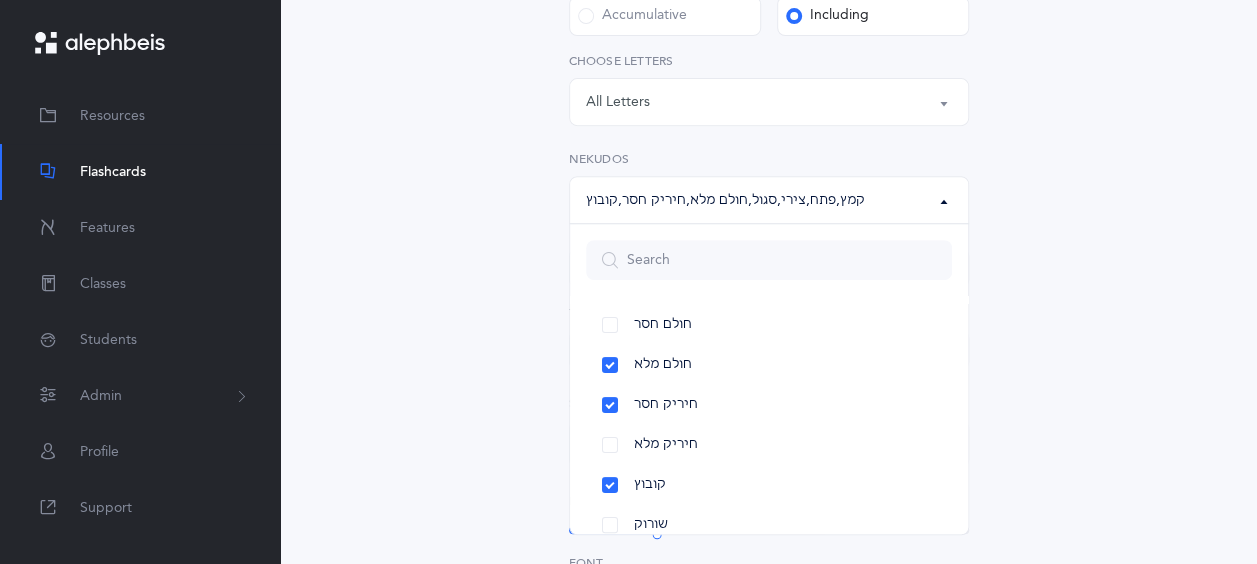 click on "Open Words   Choose your Flashcards options     Letters to include
Accumulative
Including
All Letters
א
בּ
ב
ג
ד
ה
ו
ז
ח
ט
י
כּ
ךּ
כ
ך
ל
מ
ם
נ
ן
ס
ע
פּ
פ
ף
צ
ץ
ק
ר
שׁ
שׂ
תּ
ת
Words including: All Letters
Choose letters
All Nekudos
קמץ
פתח
צירי
סגול
שוא
חולם חסר
חולם מלא
חיריק חסר
חיריק מלא
קובוץ
שורוק
קמץ ,  פתח ,  צירי ,  סגול ,  חולם מלא ,  חיריק חסר ,  קובוץ
All Nekudos
קמץ
פתח
צירי
סגול
שוא
חולם חסר
חולם מלא
חיריק חסר
חיריק מלא
קובוץ
שורוק
Nekudos
Including
Only
Tzeirei
Tzeirei Beli Yud
Tzeirei Yud" at bounding box center (768, 484) 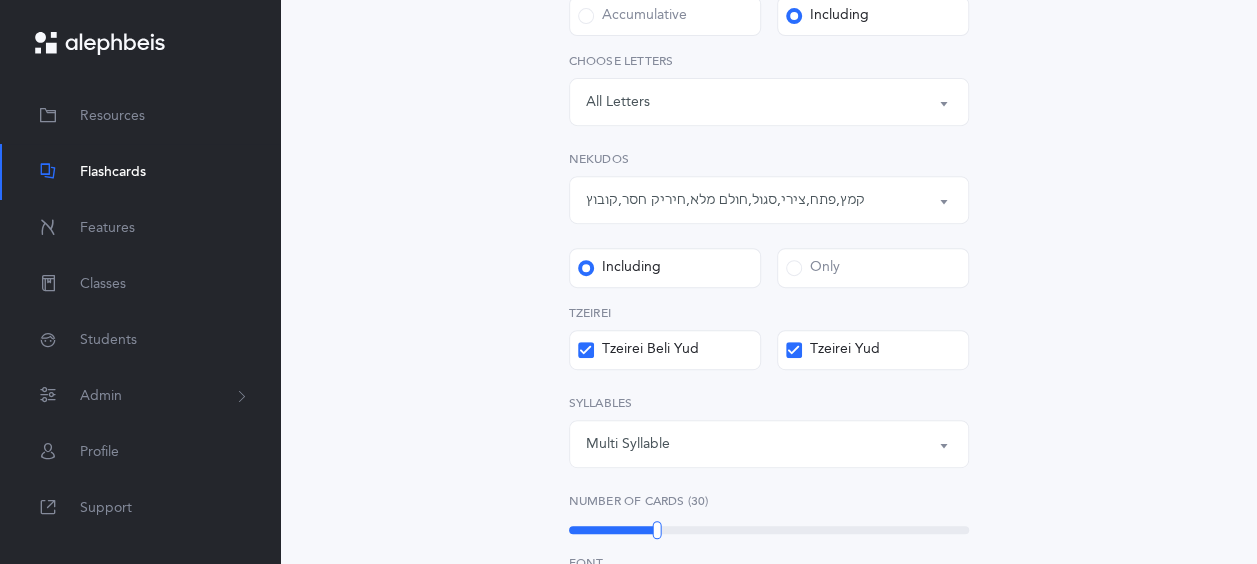 click at bounding box center [793, 350] 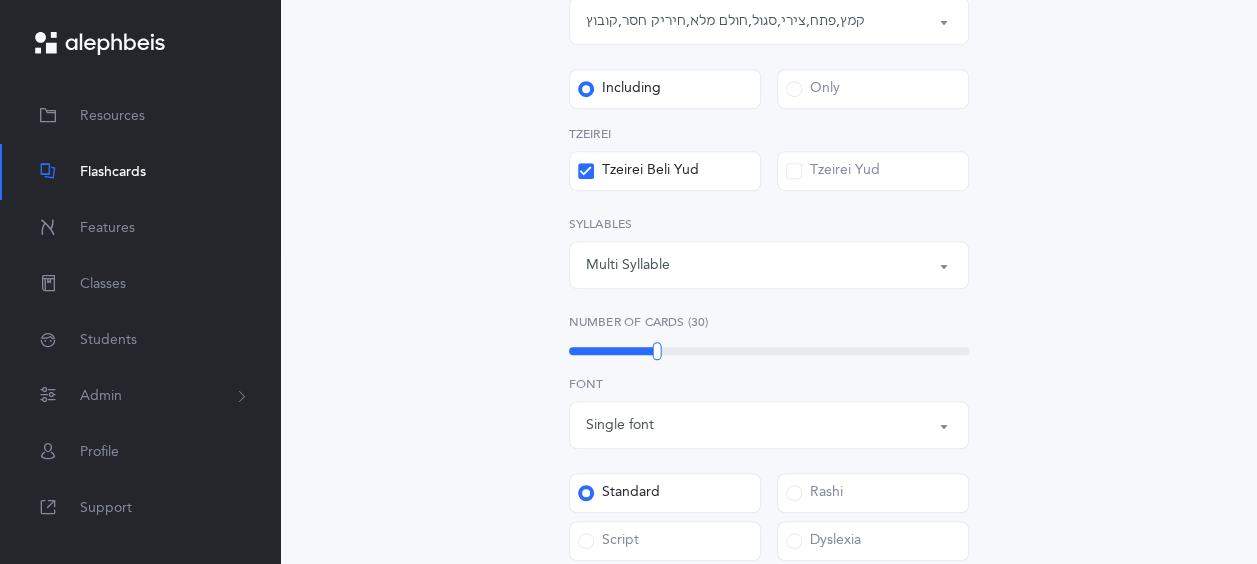 scroll, scrollTop: 590, scrollLeft: 0, axis: vertical 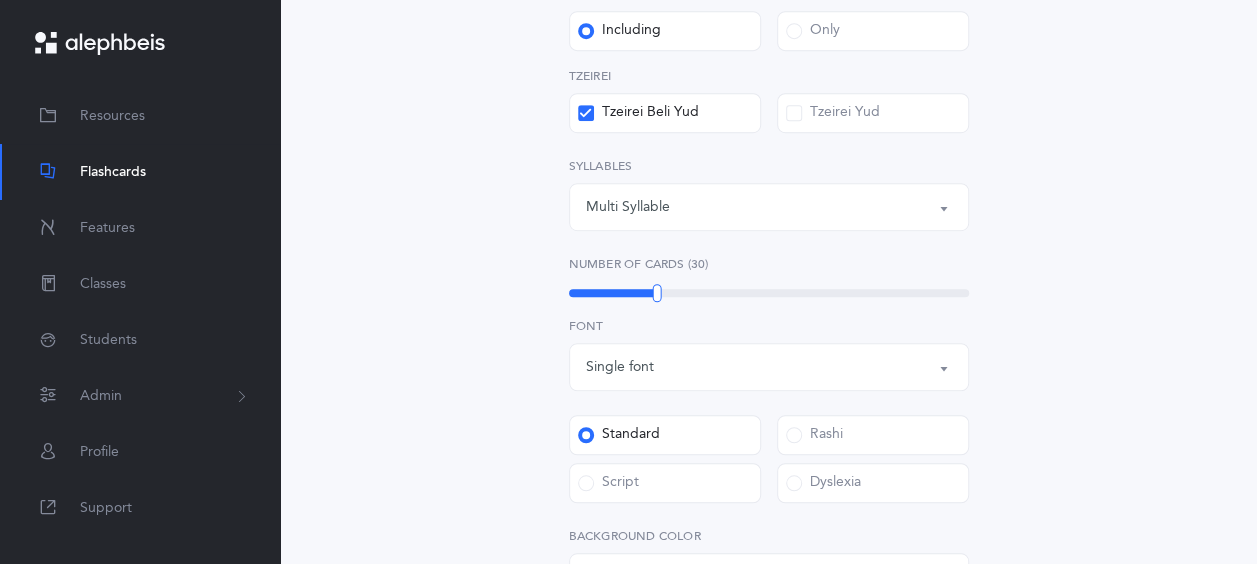 click on "Multi Syllable" at bounding box center [769, 207] 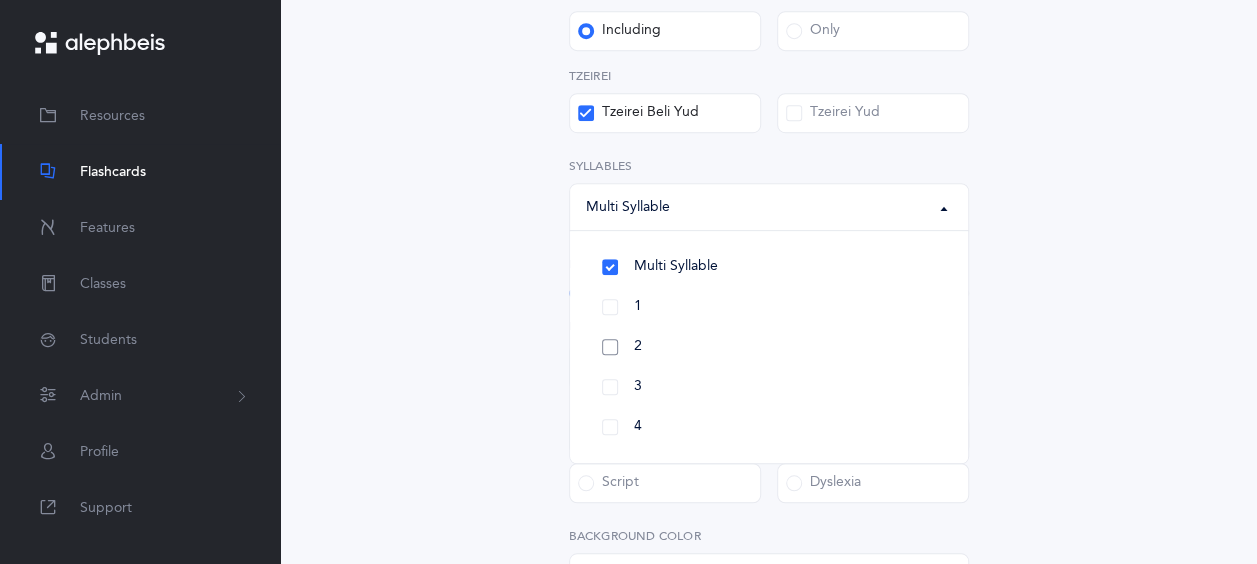 click on "2" at bounding box center [769, 347] 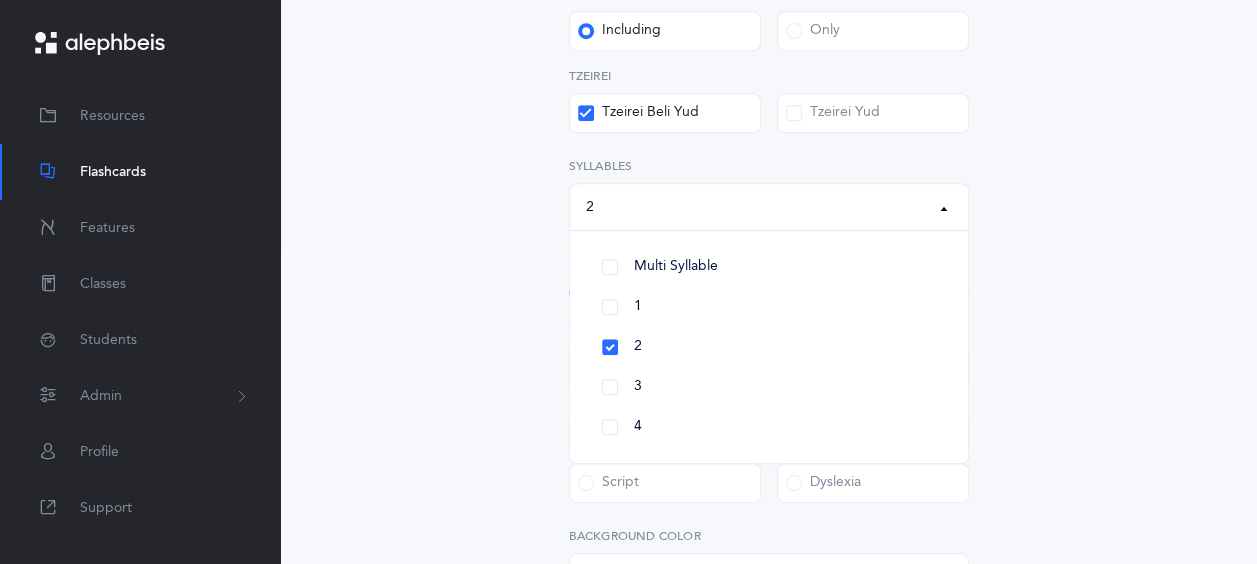 click on "Open Words   Choose your Flashcards options     Letters to include
Accumulative
Including
All Letters
א
בּ
ב
ג
ד
ה
ו
ז
ח
ט
י
כּ
ךּ
כ
ך
ל
מ
ם
נ
ן
ס
ע
פּ
פ
ף
צ
ץ
ק
ר
שׁ
שׂ
תּ
ת
Words including: All Letters
Choose letters
All Nekudos
קמץ
פתח
צירי
סגול
שוא
חולם חסר
חולם מלא
חיריק חסר
חיריק מלא
קובוץ
שורוק
קמץ ,  פתח ,  צירי ,  סגול ,  חולם מלא ,  חיריק חסר ,  קובוץ
All Nekudos
קמץ
פתח
צירי
סגול
שוא
חולם חסר
חולם מלא
חיריק חסר
חיריק מלא
קובוץ
שורוק
Nekudos
Including
Only
Tzeirei
Tzeirei Beli Yud
Tzeirei Yud" at bounding box center [768, 247] 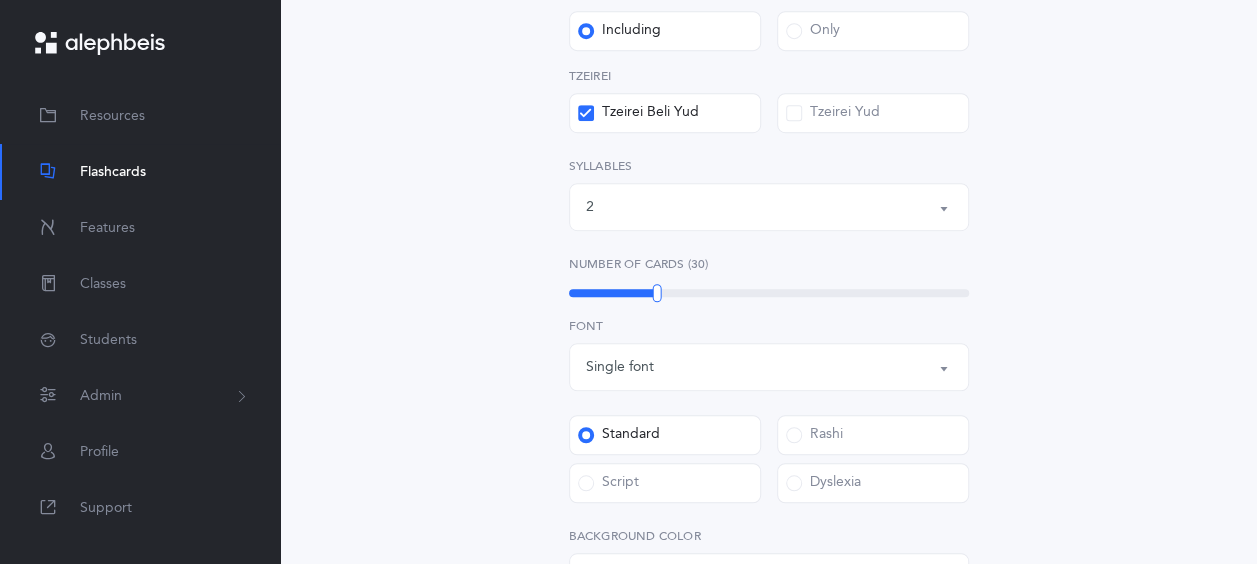 click on "Single font" at bounding box center [769, 367] 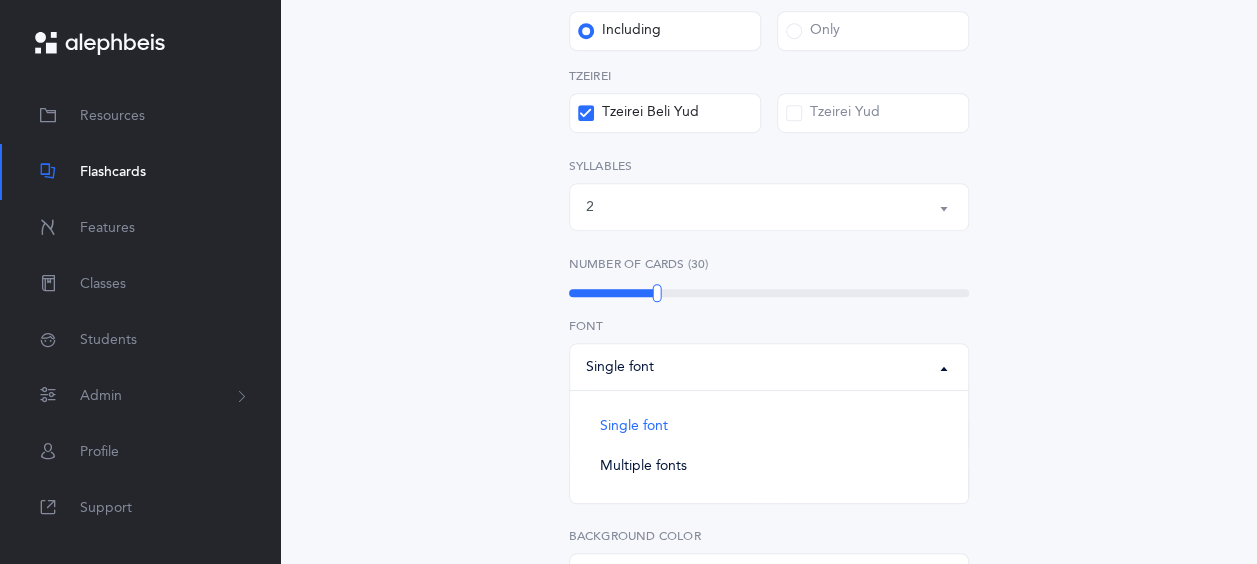 click on "Single font" at bounding box center (769, 367) 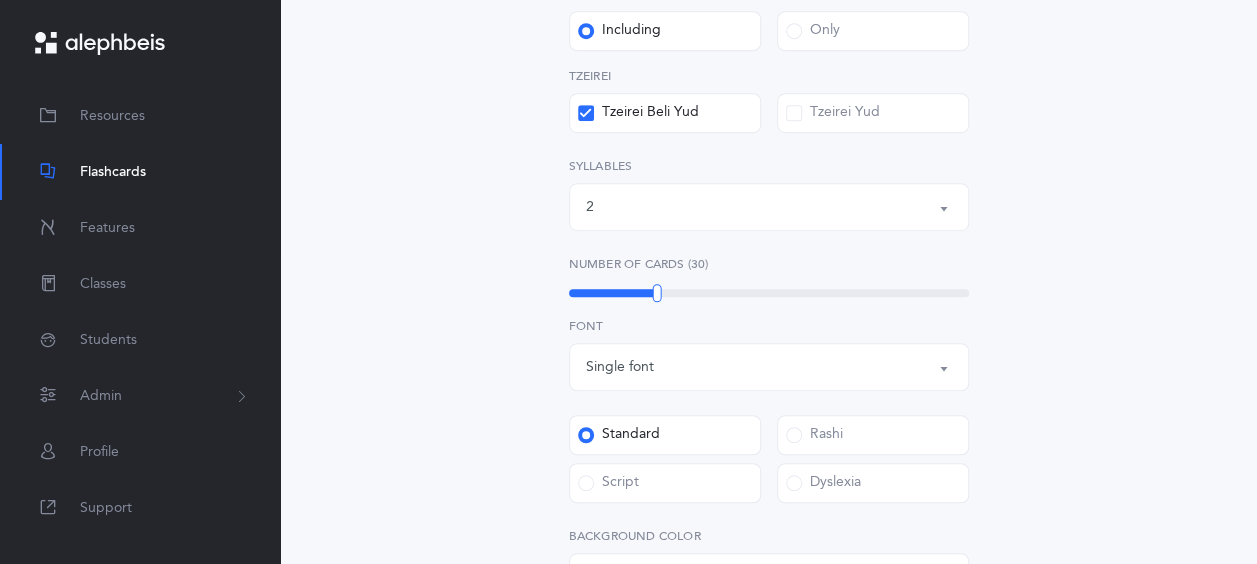 click on "30" at bounding box center [769, 293] 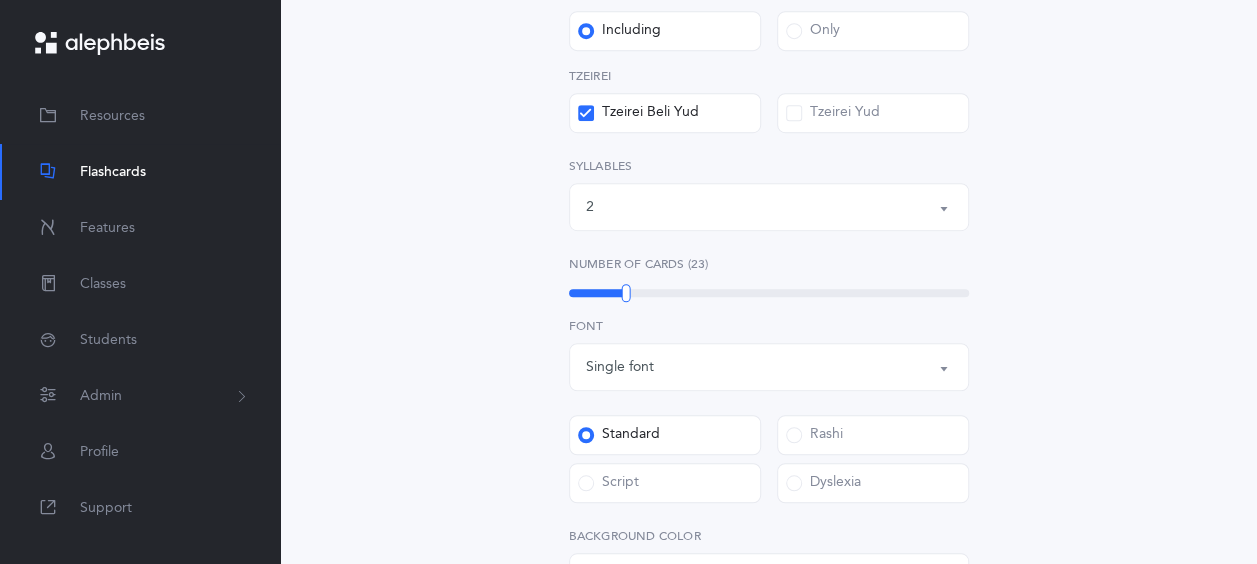 click on "23" at bounding box center (769, 293) 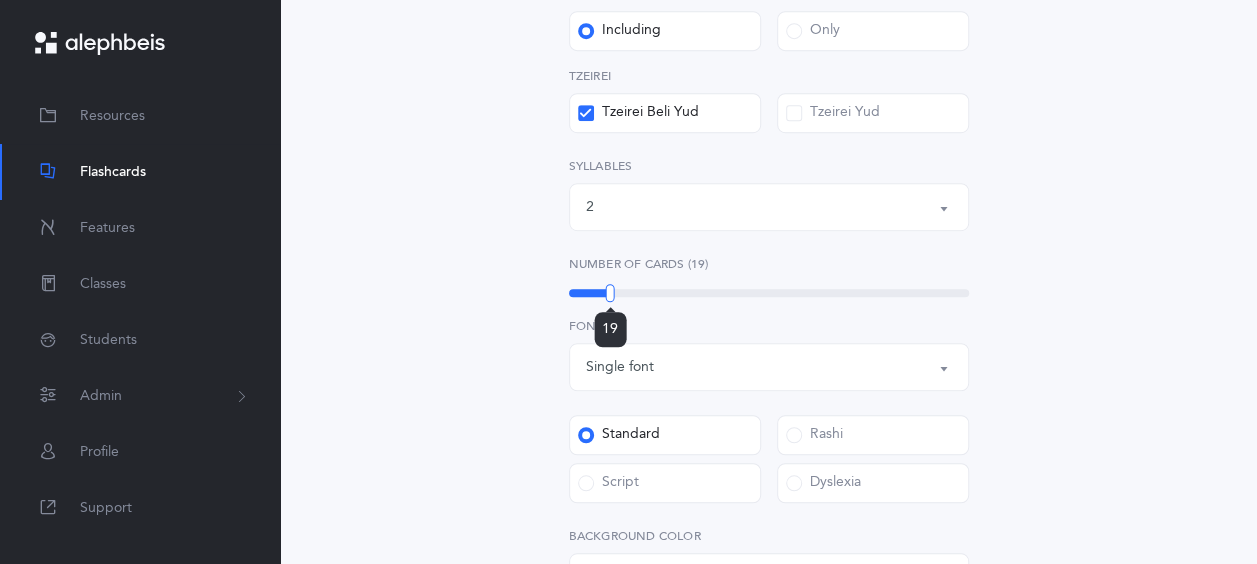 click on "19" at bounding box center (769, 293) 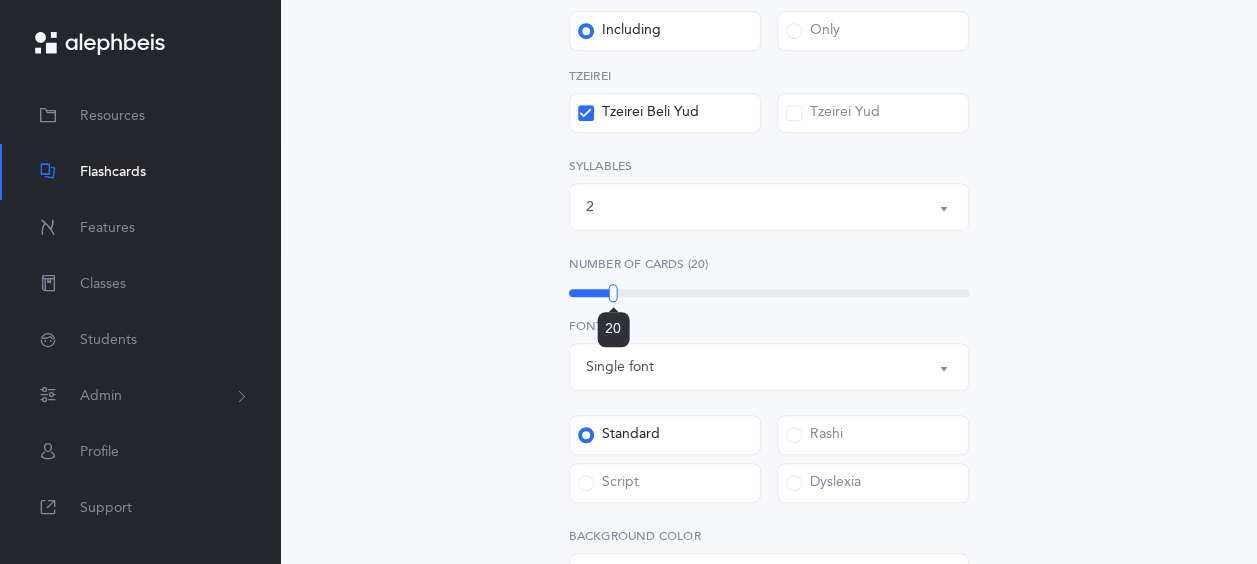 click on "20" at bounding box center [769, 293] 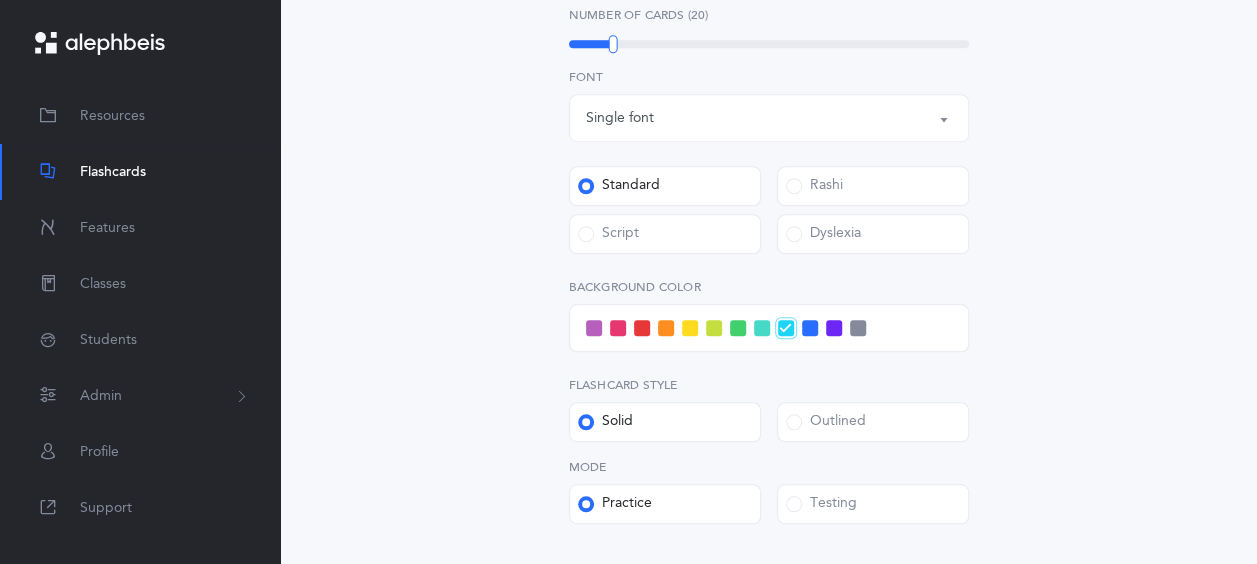 scroll, scrollTop: 843, scrollLeft: 0, axis: vertical 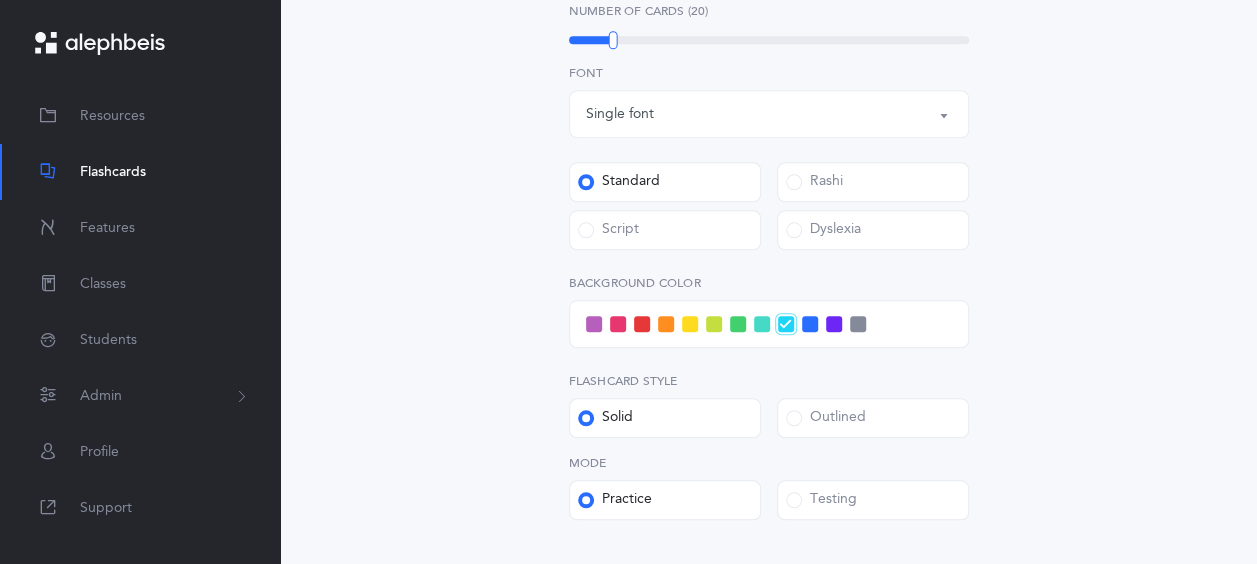 click at bounding box center (810, 324) 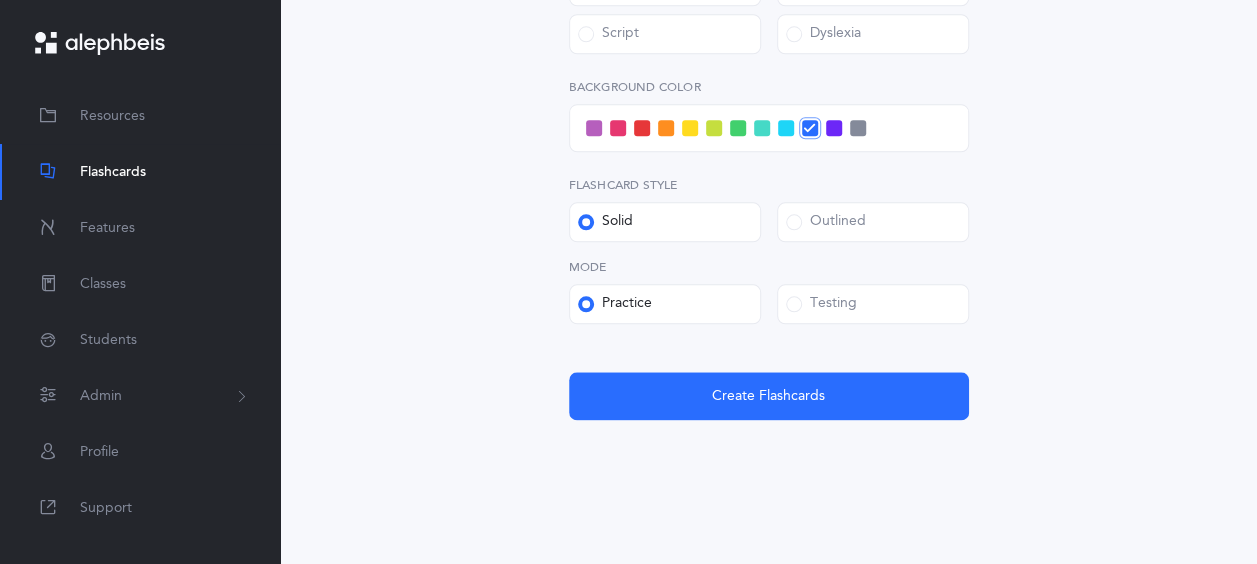 scroll, scrollTop: 1055, scrollLeft: 0, axis: vertical 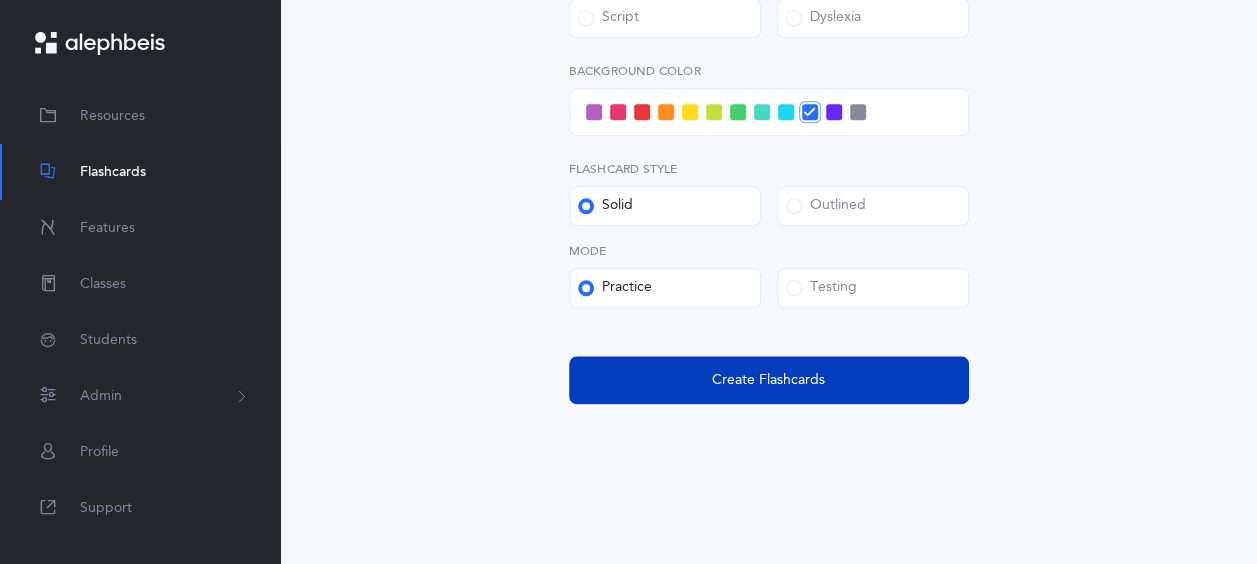 click on "Create Flashcards" at bounding box center (769, 380) 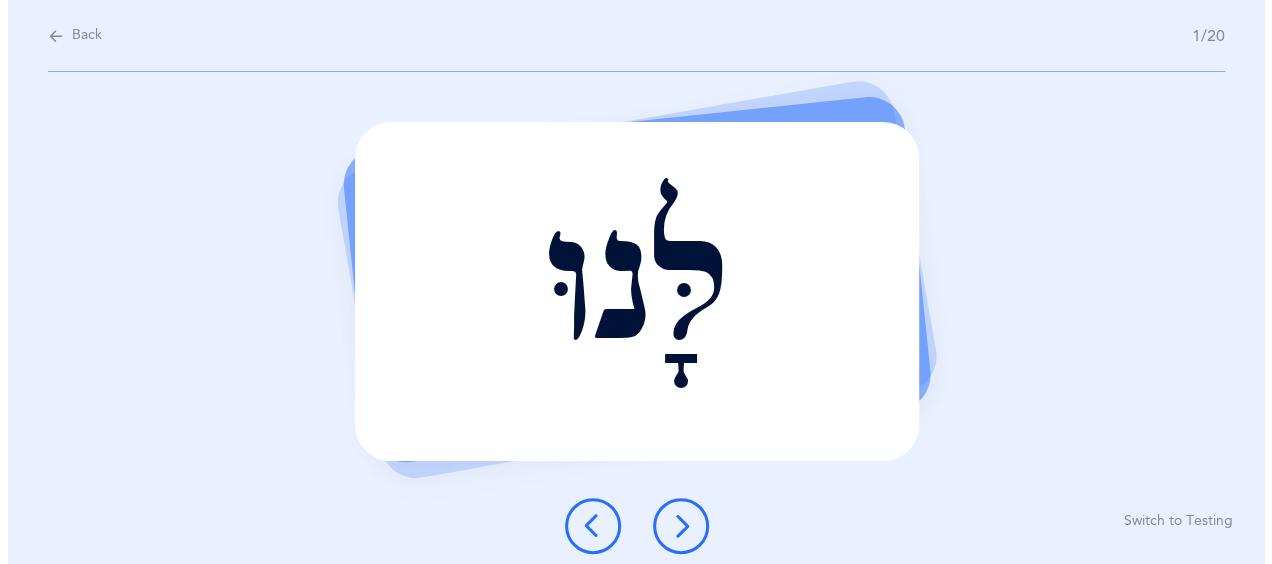 scroll, scrollTop: 0, scrollLeft: 0, axis: both 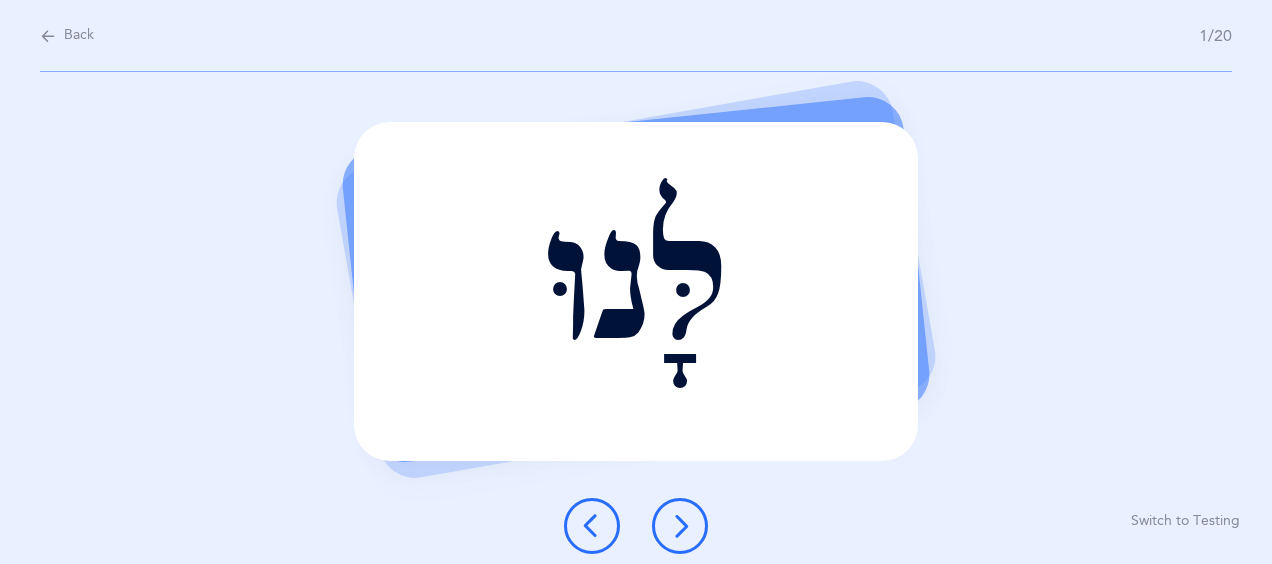 click at bounding box center [680, 526] 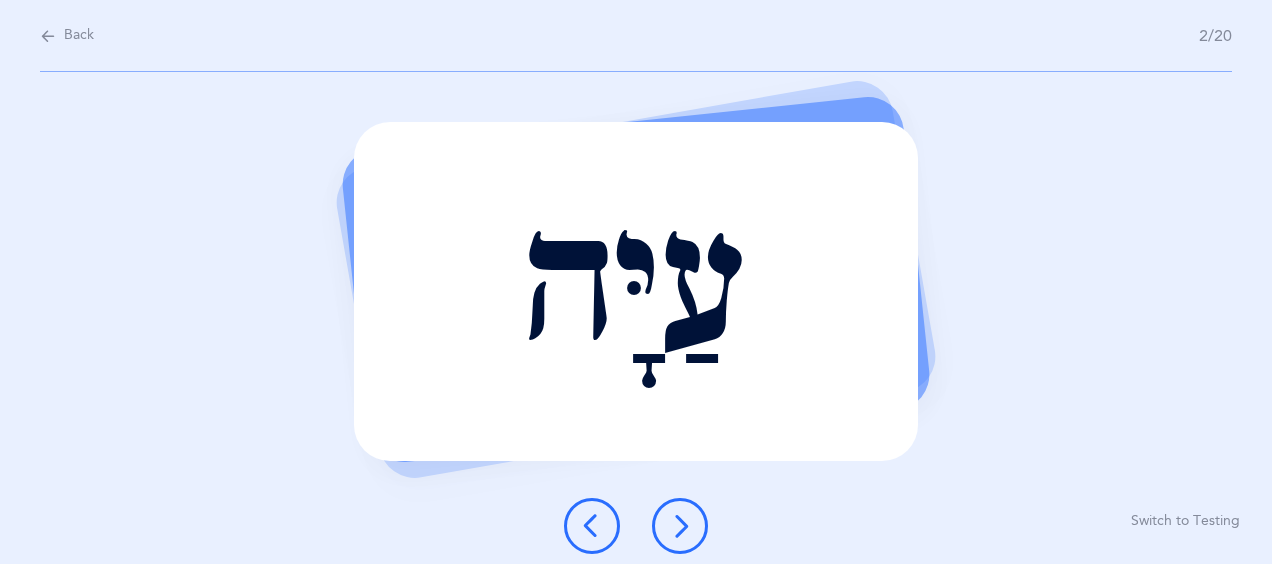 click at bounding box center [680, 526] 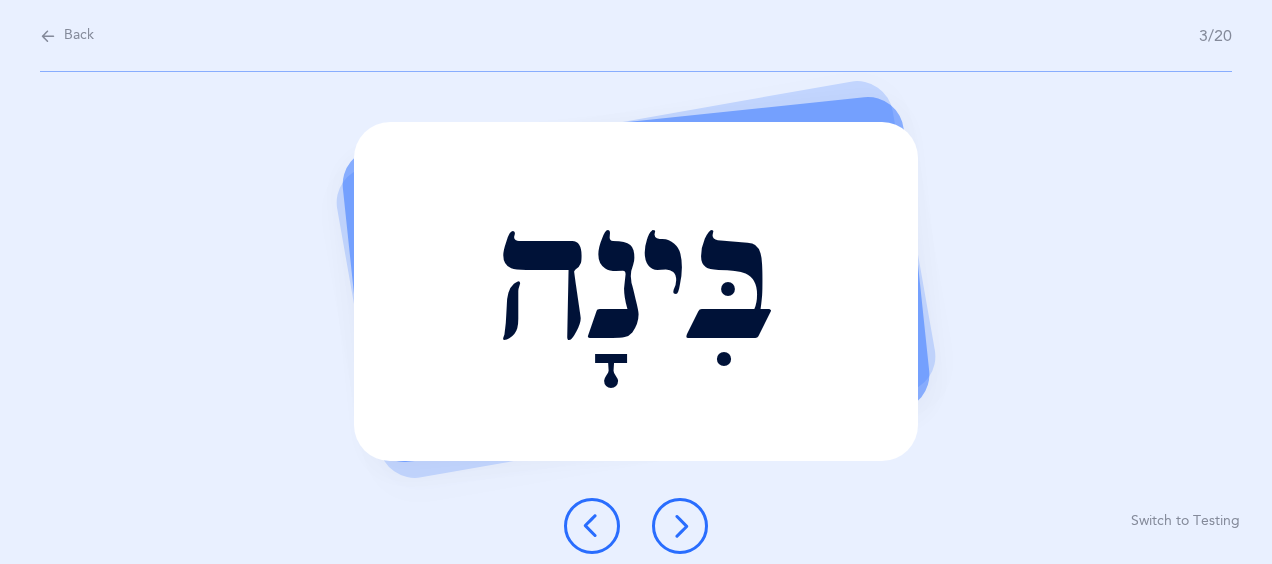 click at bounding box center (680, 526) 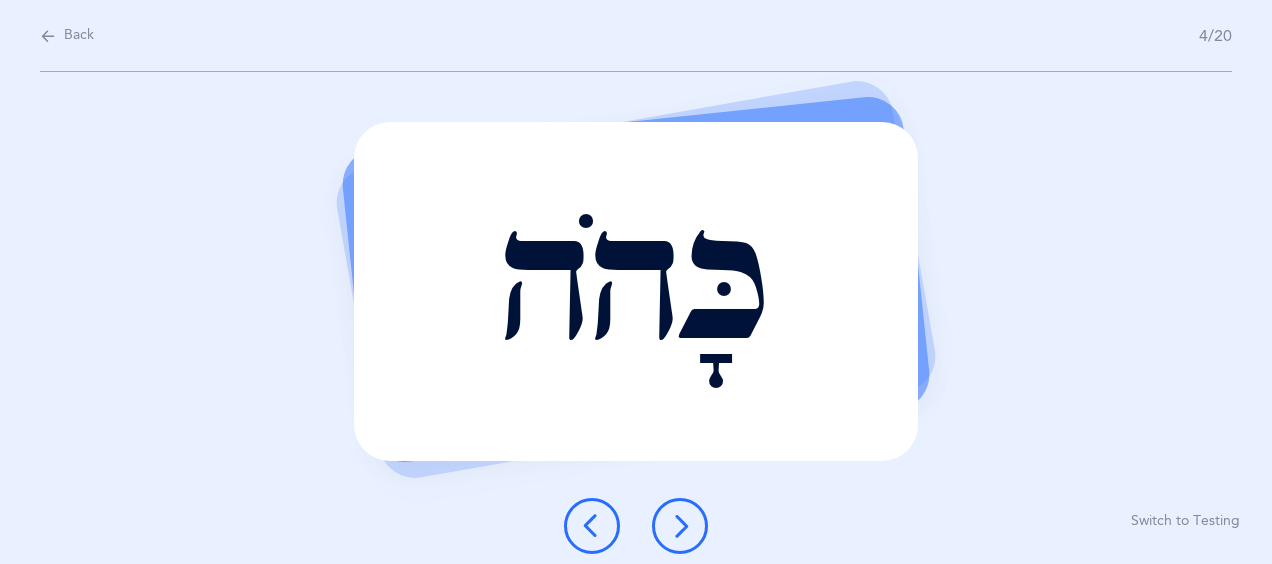click at bounding box center (680, 526) 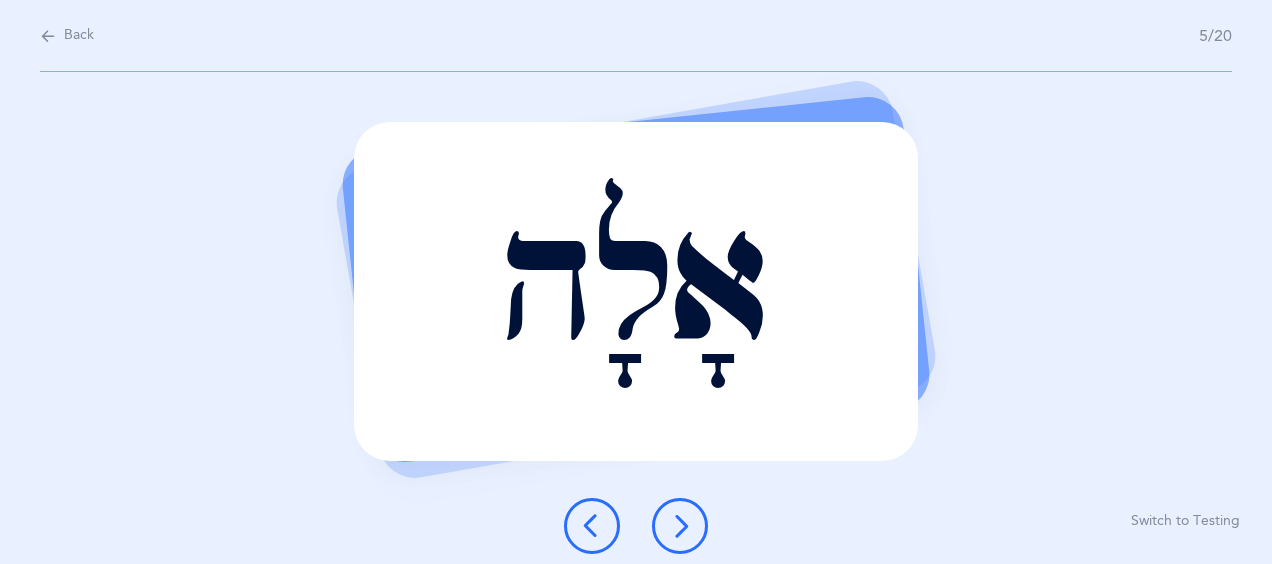 click at bounding box center (680, 526) 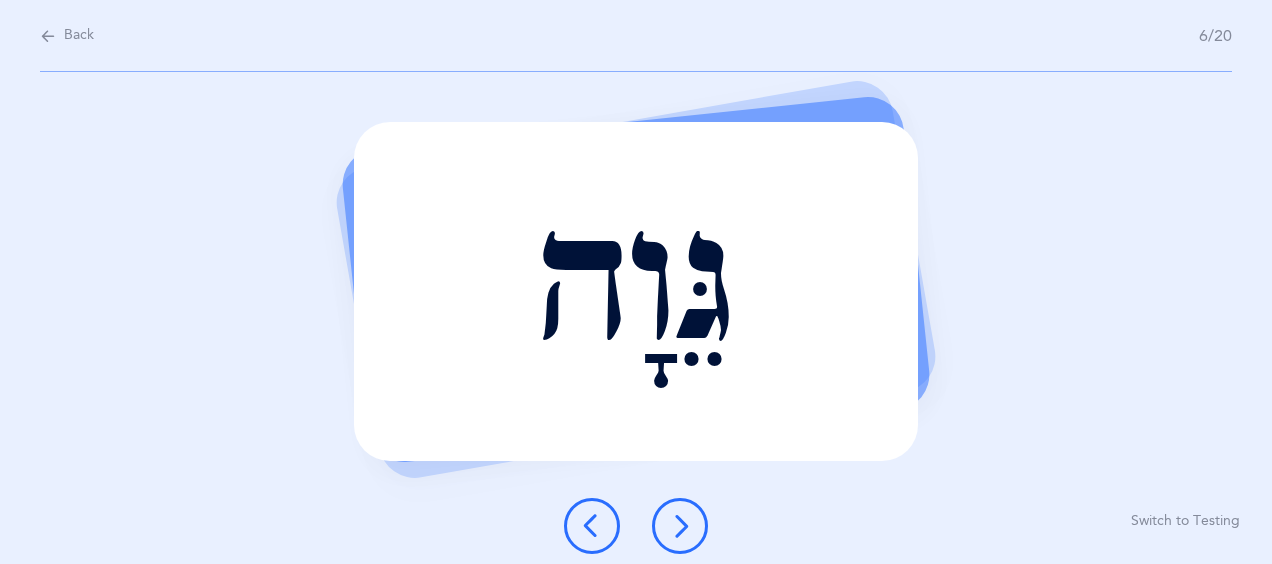drag, startPoint x: 682, startPoint y: 516, endPoint x: 450, endPoint y: 478, distance: 235.09148 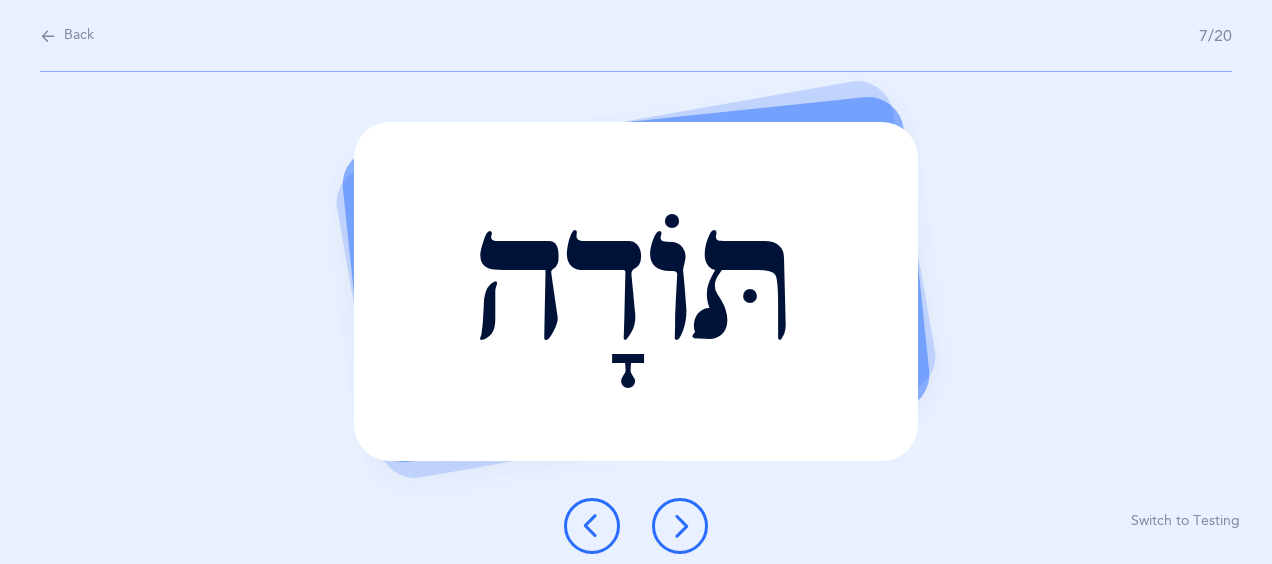 click at bounding box center [680, 526] 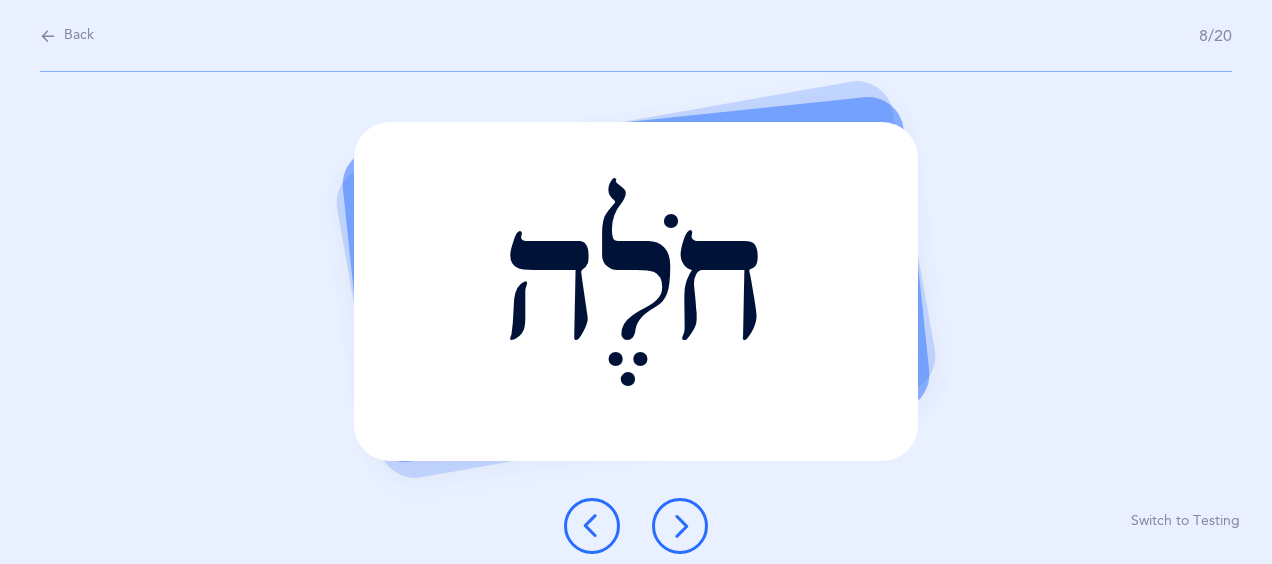 click at bounding box center [680, 526] 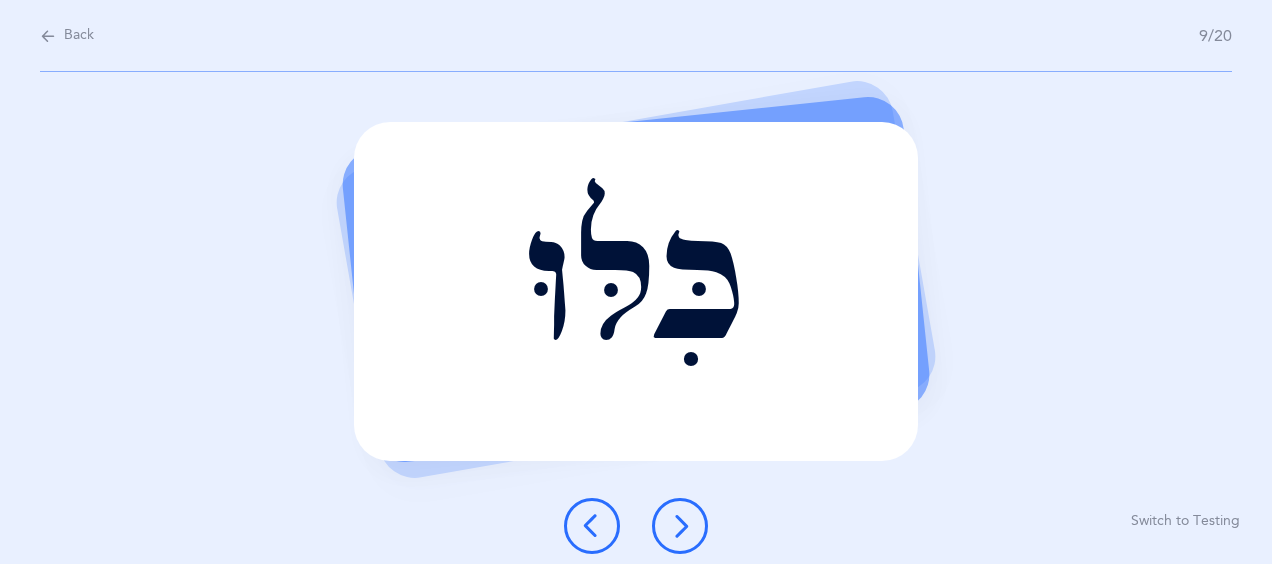 click at bounding box center [680, 526] 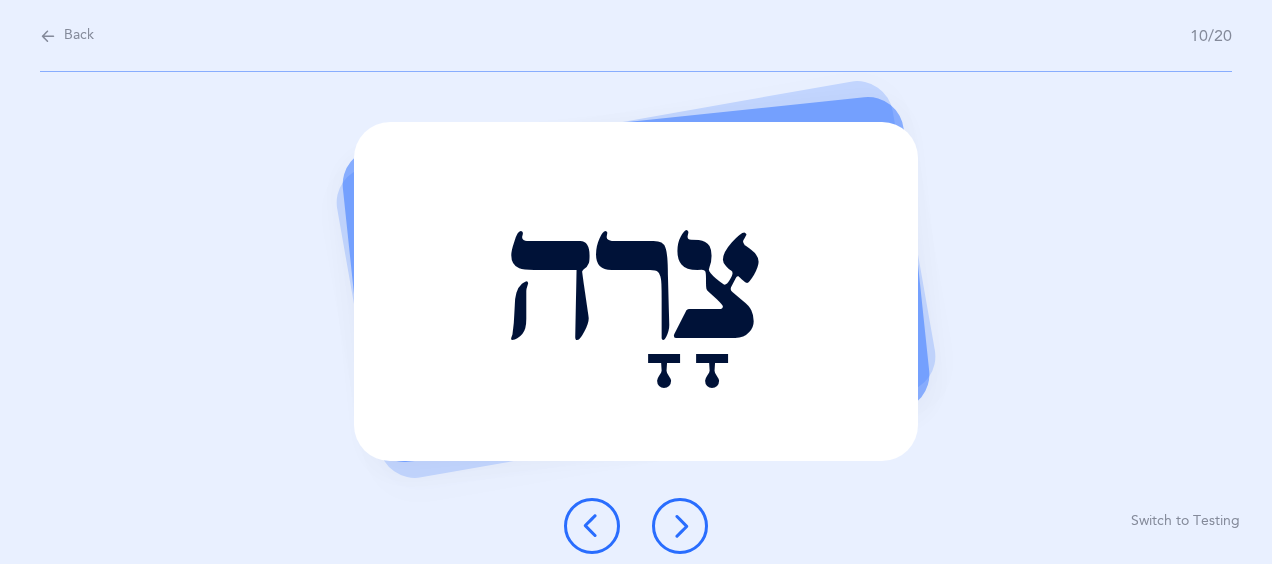 click at bounding box center [680, 526] 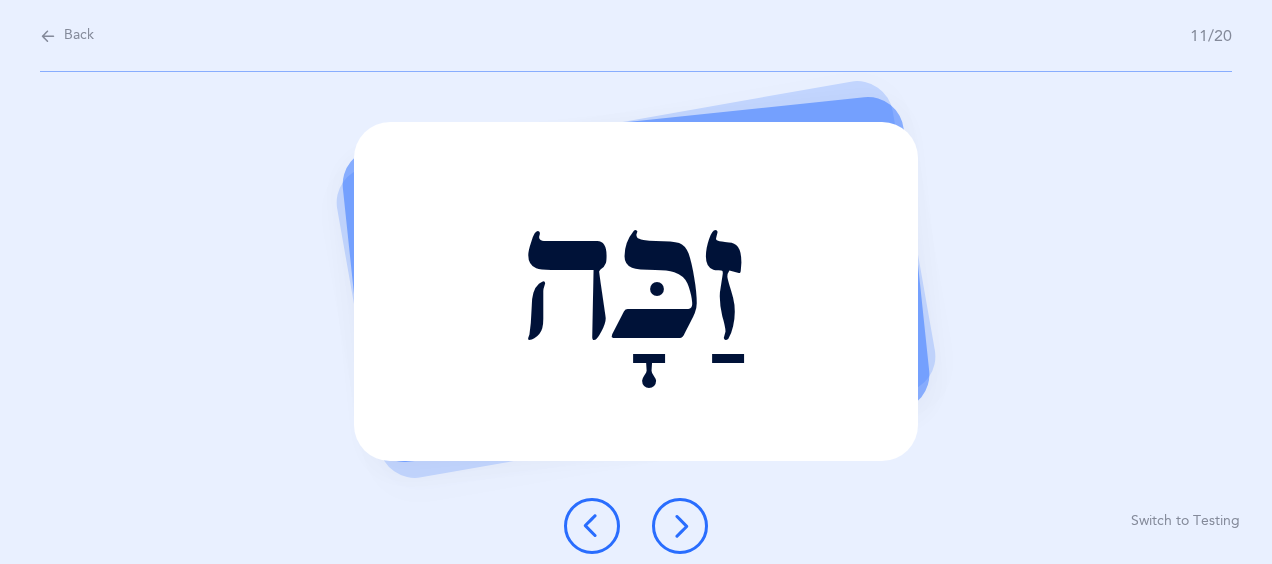 click at bounding box center (592, 526) 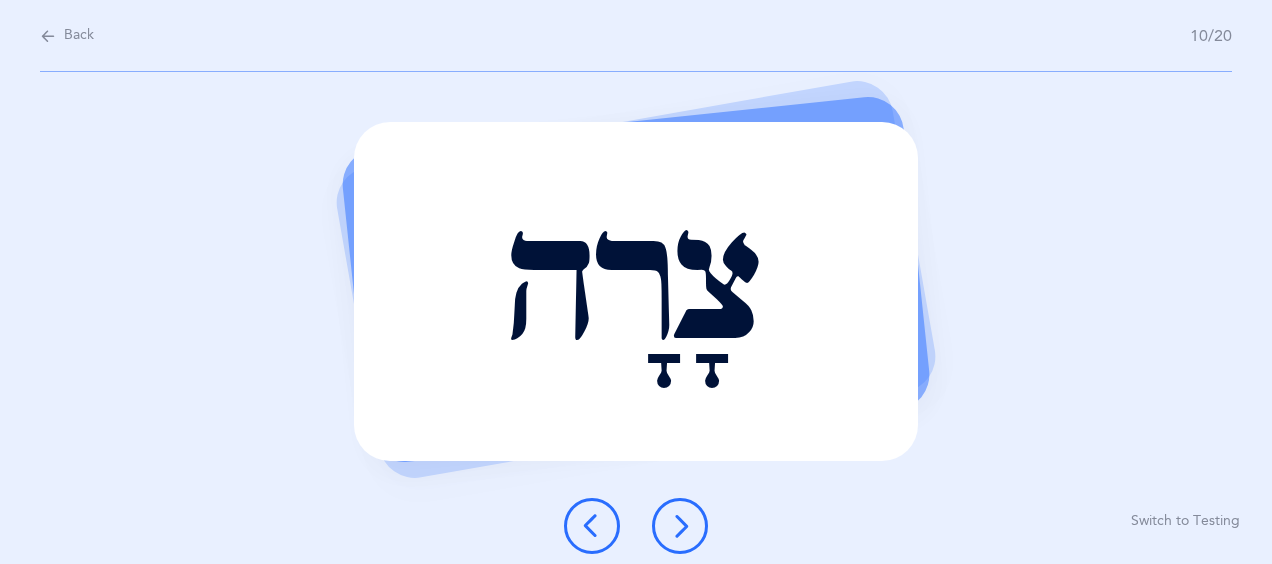 click at bounding box center [680, 526] 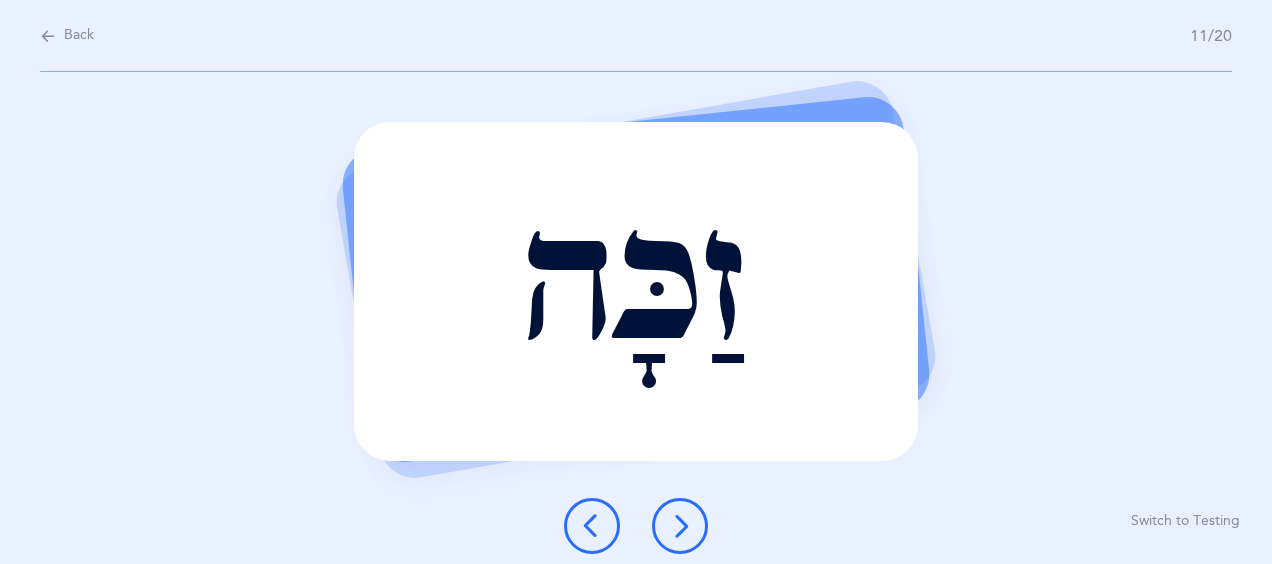 click at bounding box center [680, 526] 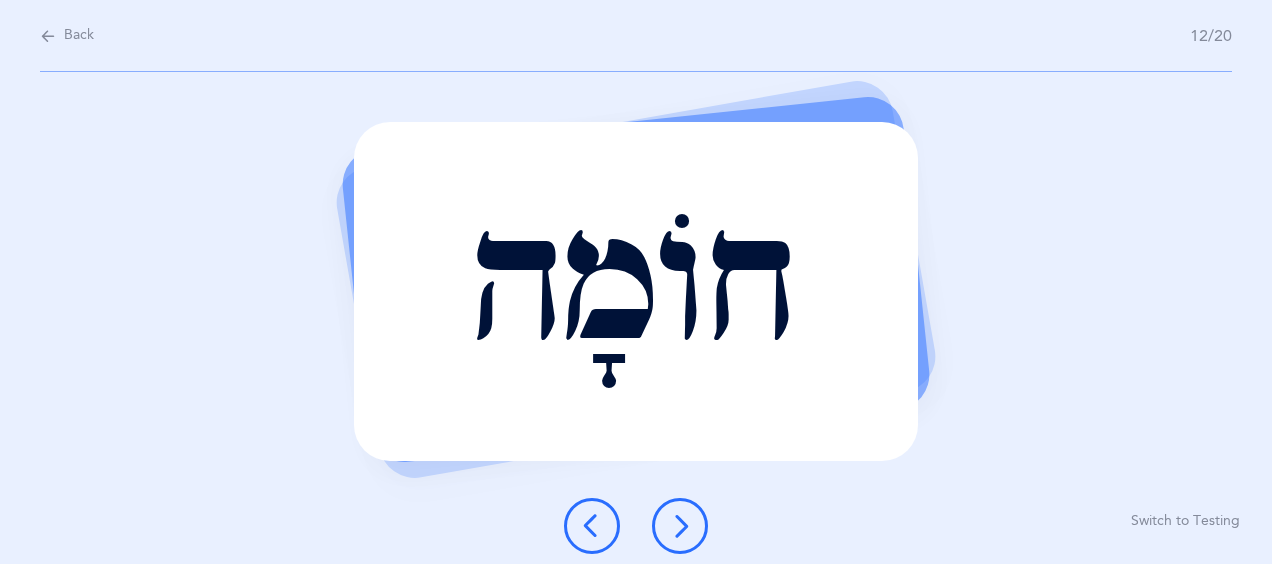 click at bounding box center [680, 526] 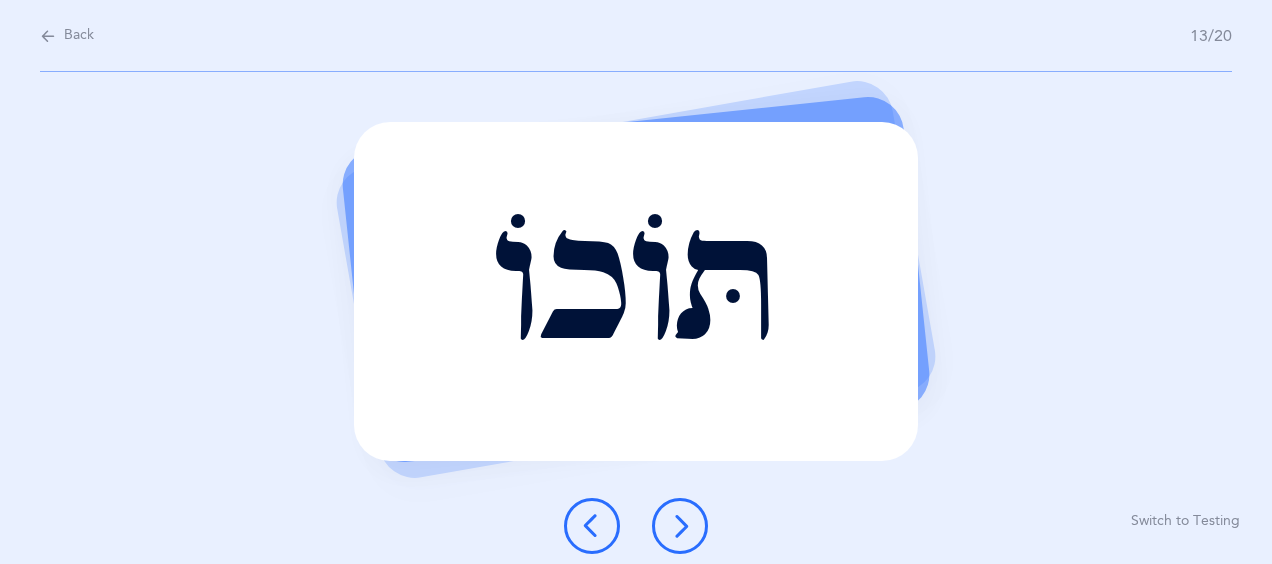 click at bounding box center [680, 526] 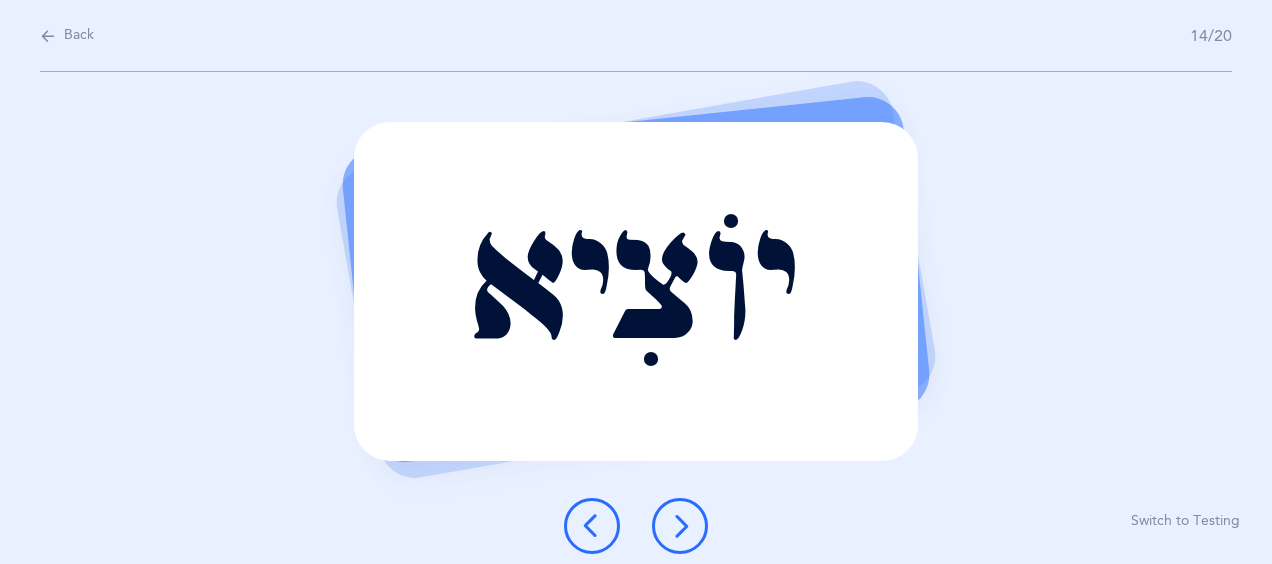 click at bounding box center [680, 526] 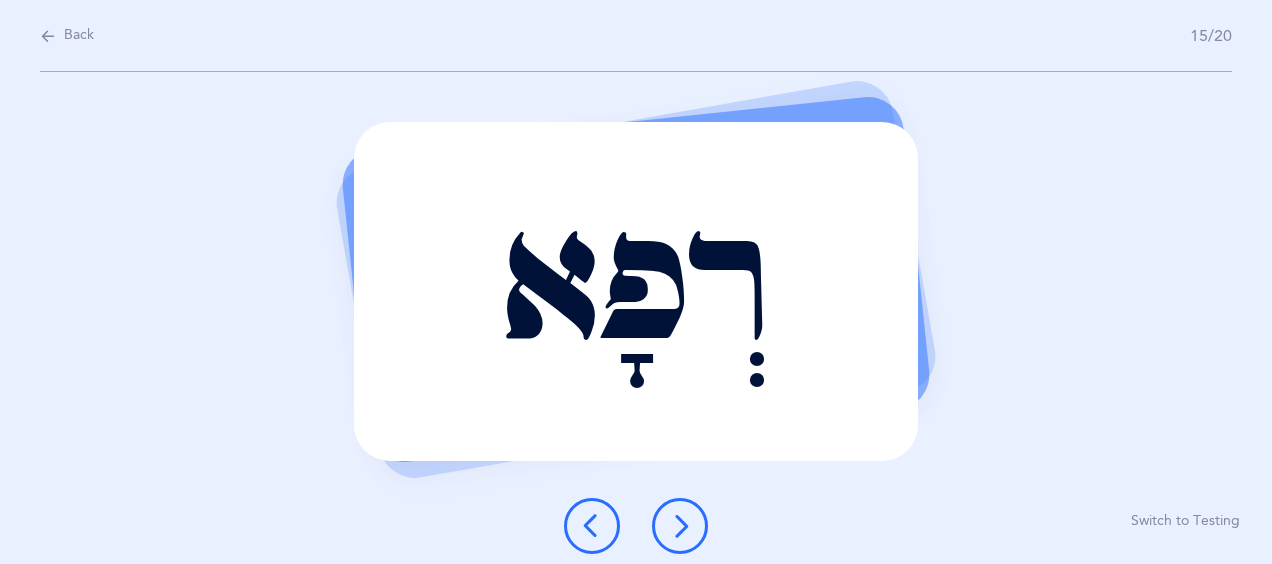 click at bounding box center (680, 526) 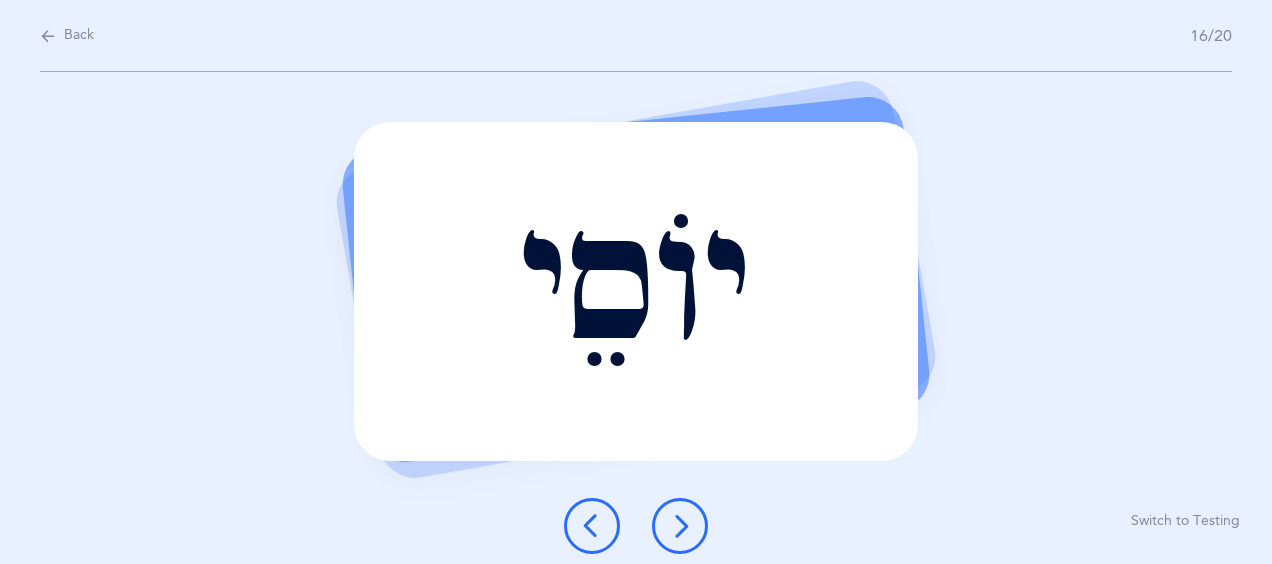 click at bounding box center [592, 526] 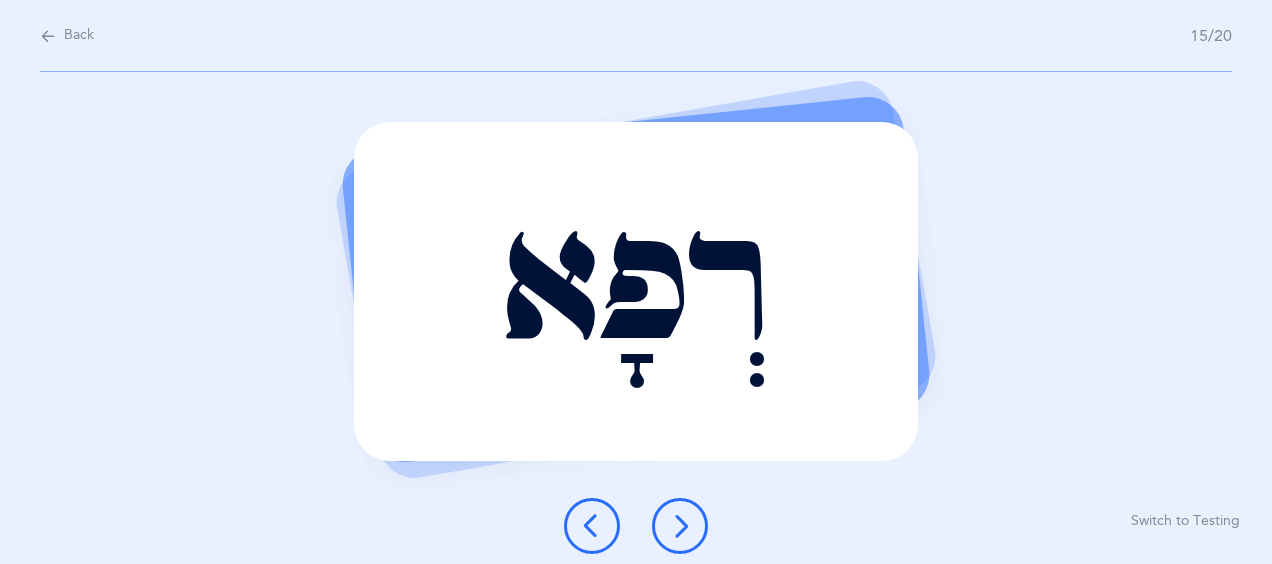 click at bounding box center (680, 526) 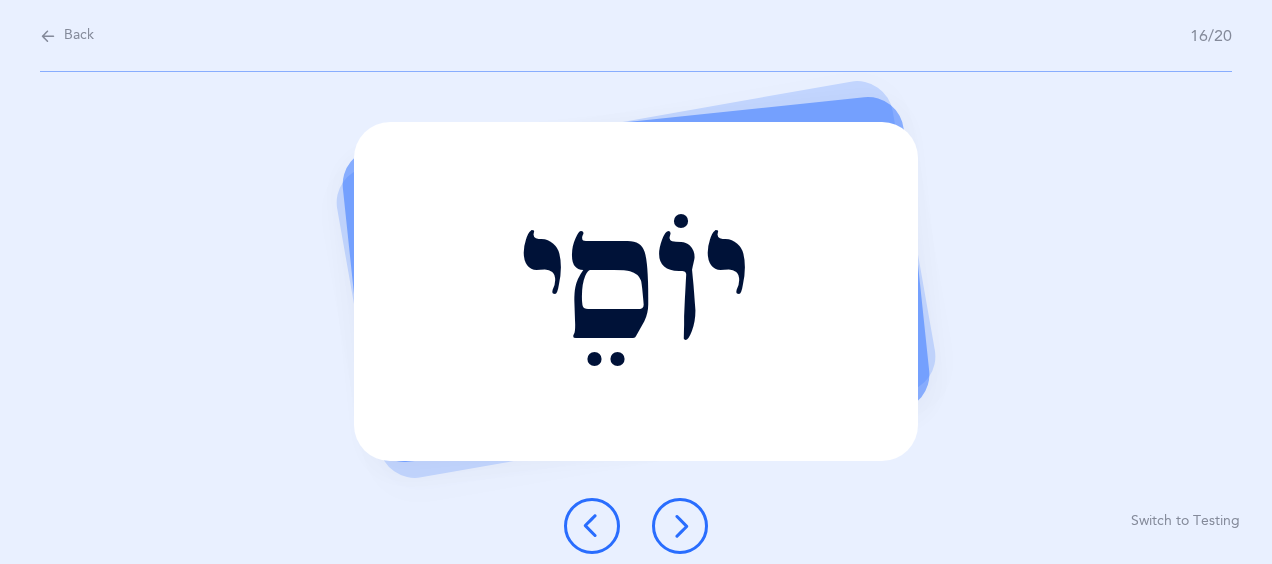 click at bounding box center (680, 526) 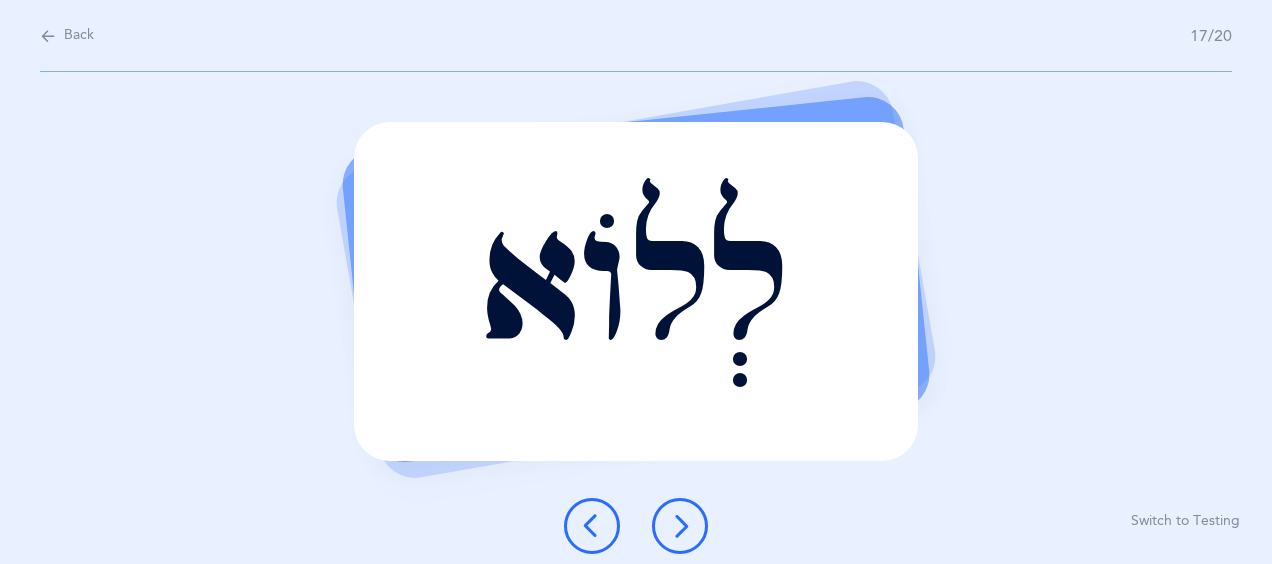 click at bounding box center [680, 526] 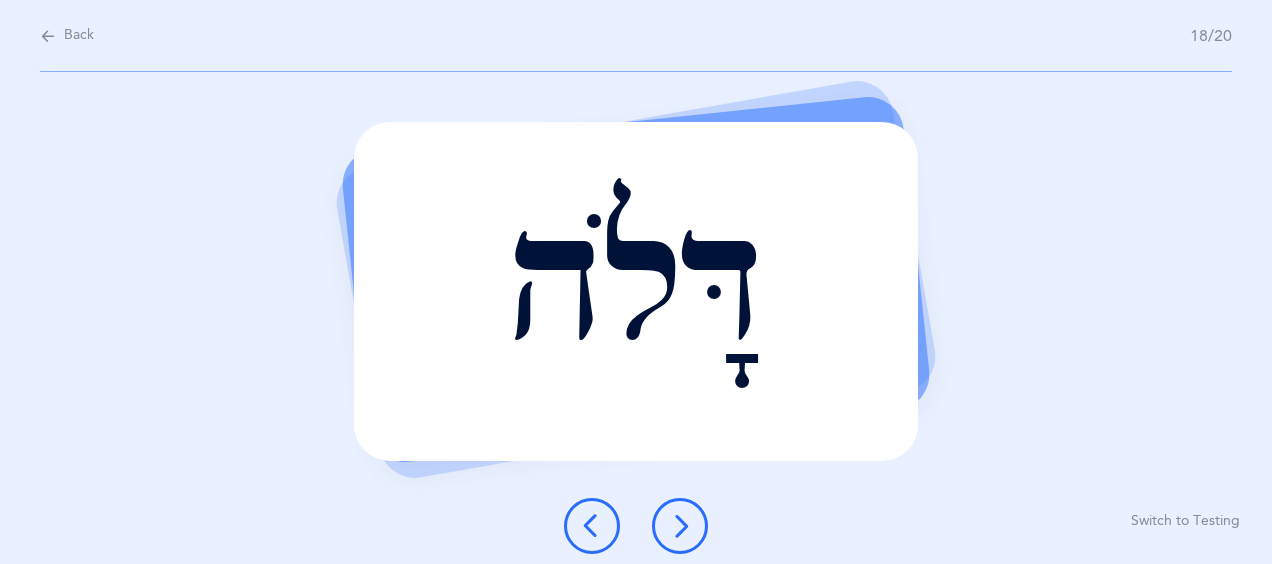 click at bounding box center (680, 526) 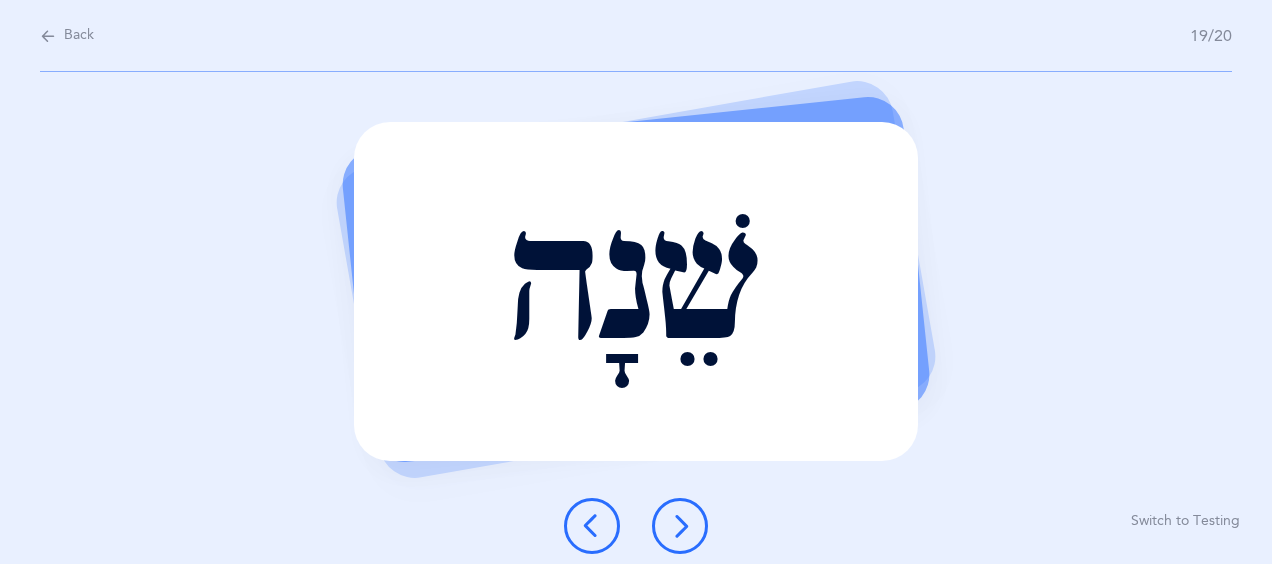 click at bounding box center (680, 526) 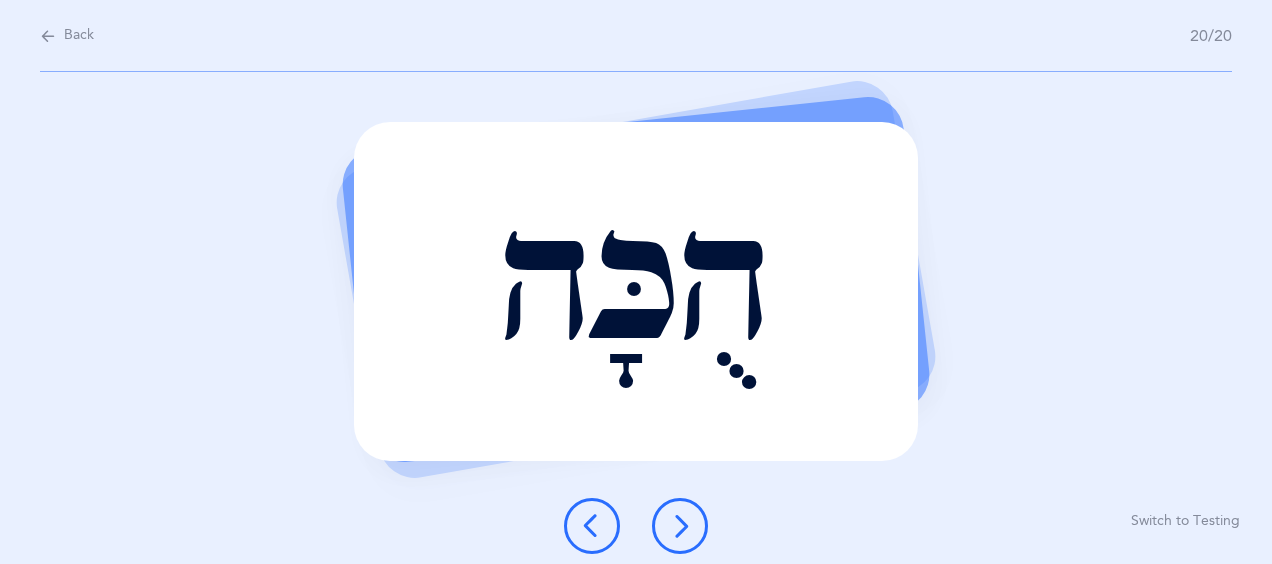 click at bounding box center [680, 526] 